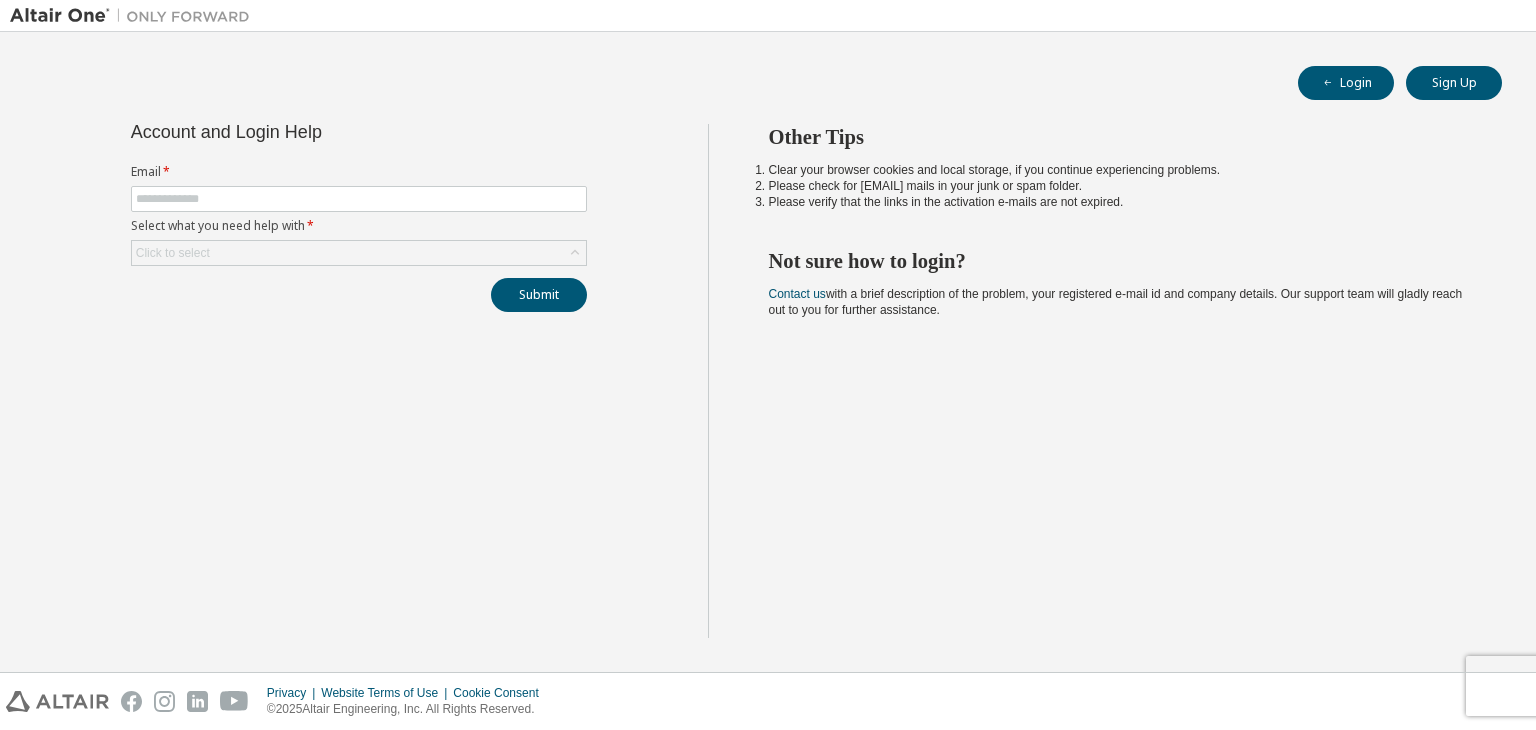 scroll, scrollTop: 0, scrollLeft: 0, axis: both 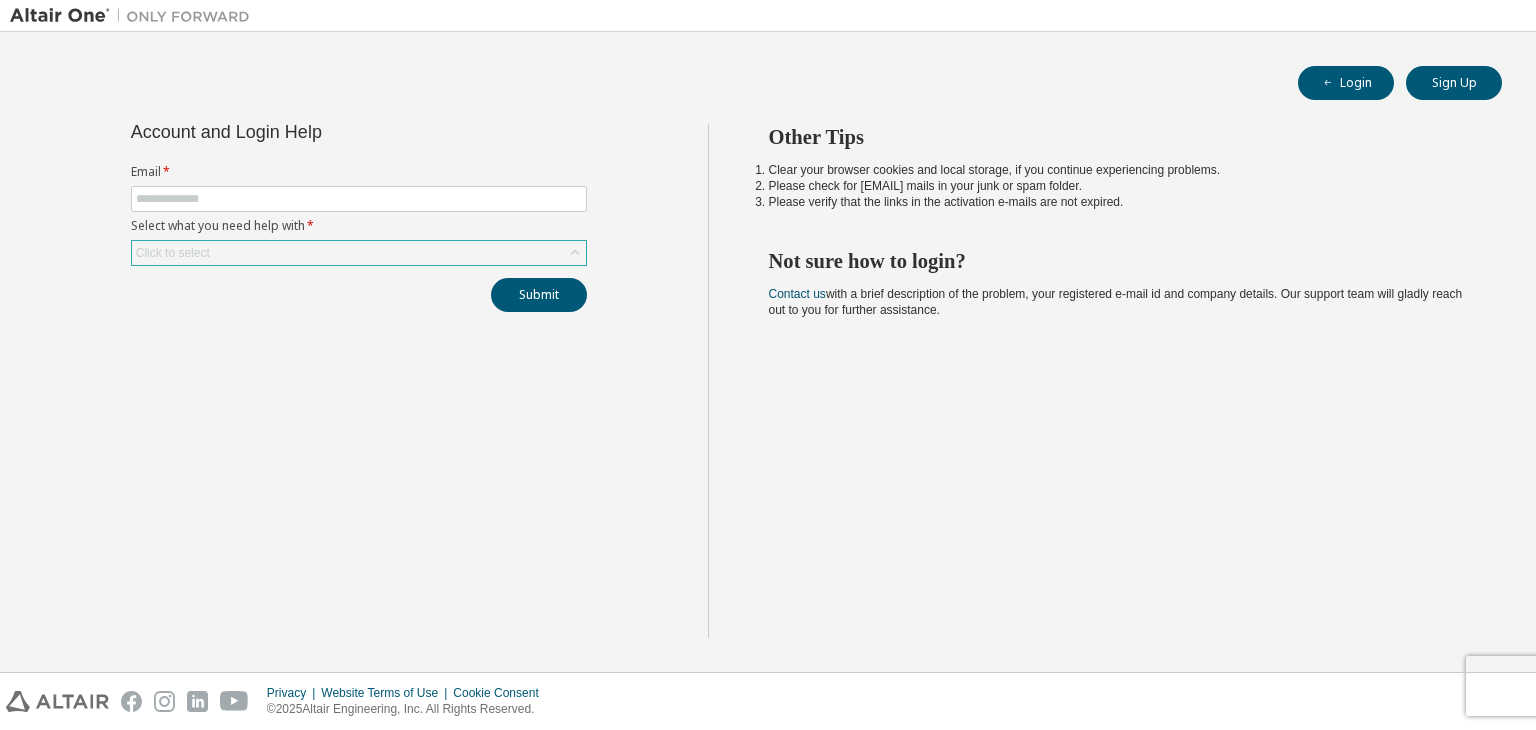 click on "Click to select" at bounding box center (359, 253) 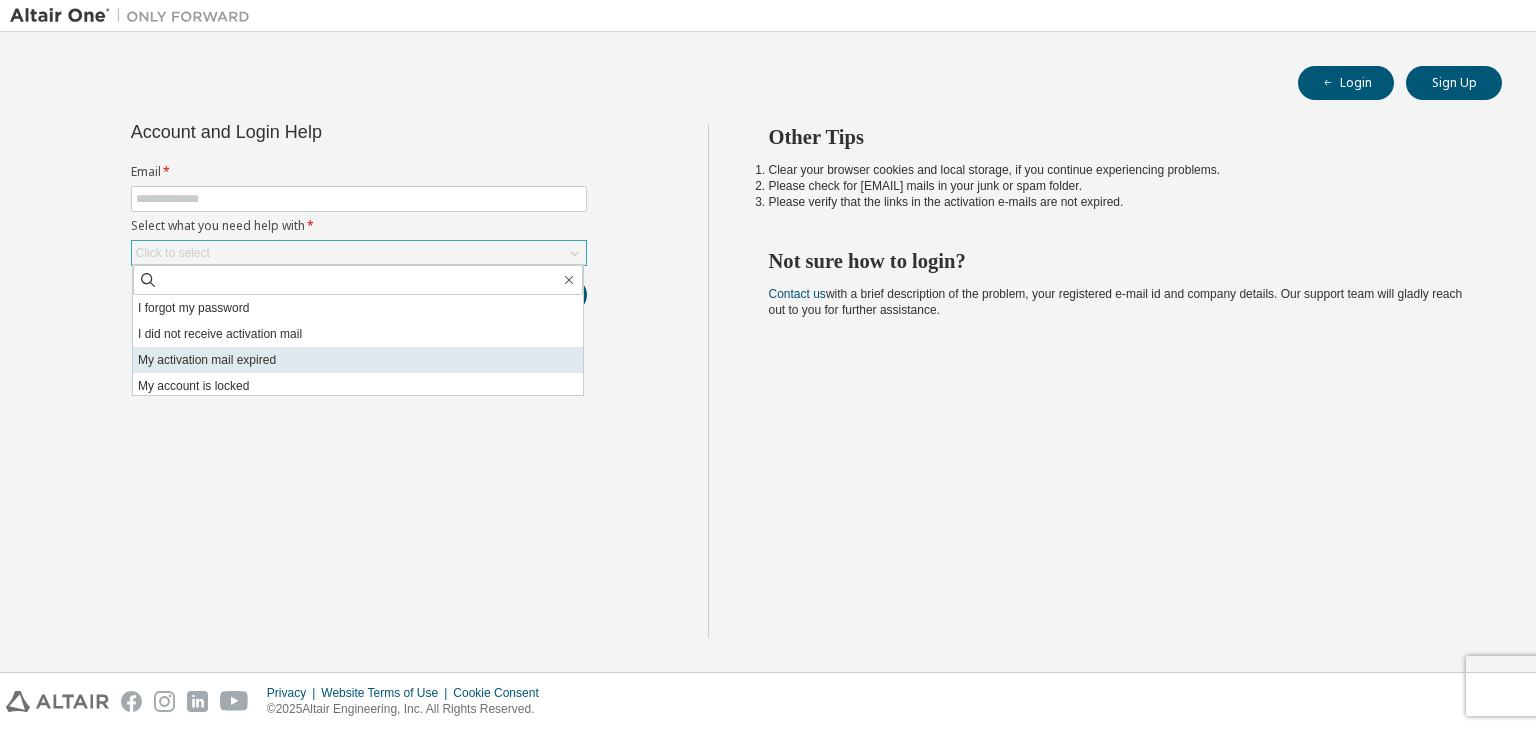 scroll, scrollTop: 56, scrollLeft: 0, axis: vertical 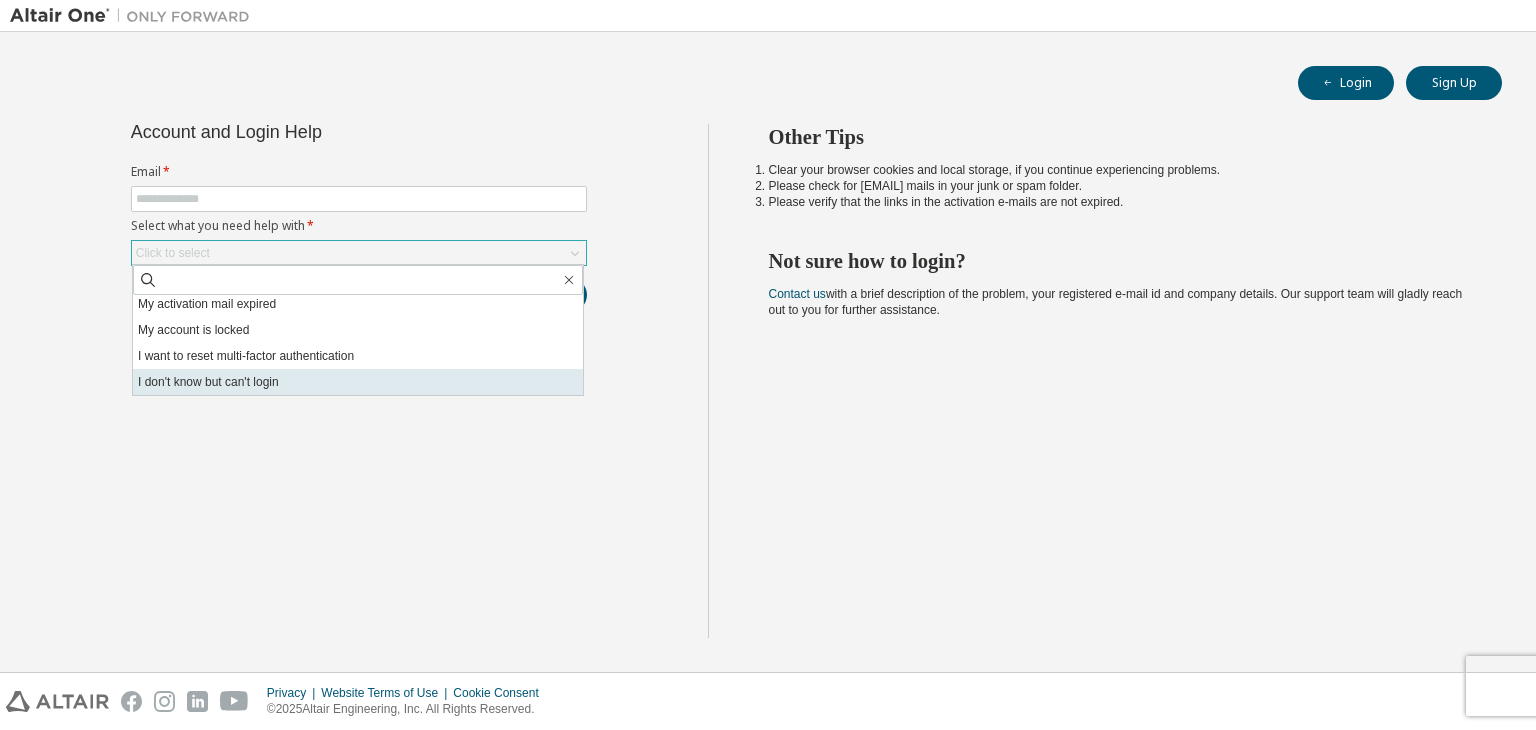 click on "I don't know but can't login" at bounding box center (358, 382) 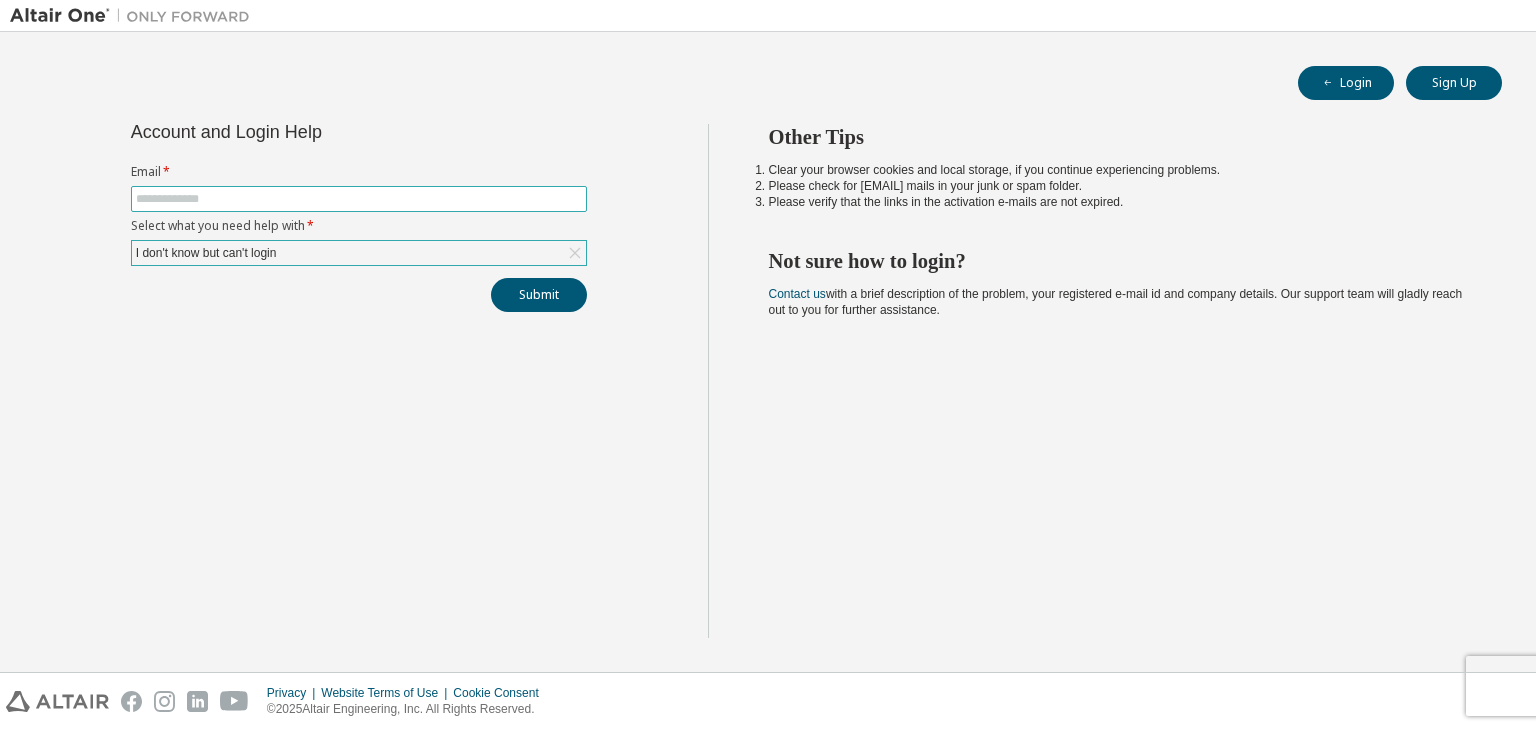 click at bounding box center [359, 199] 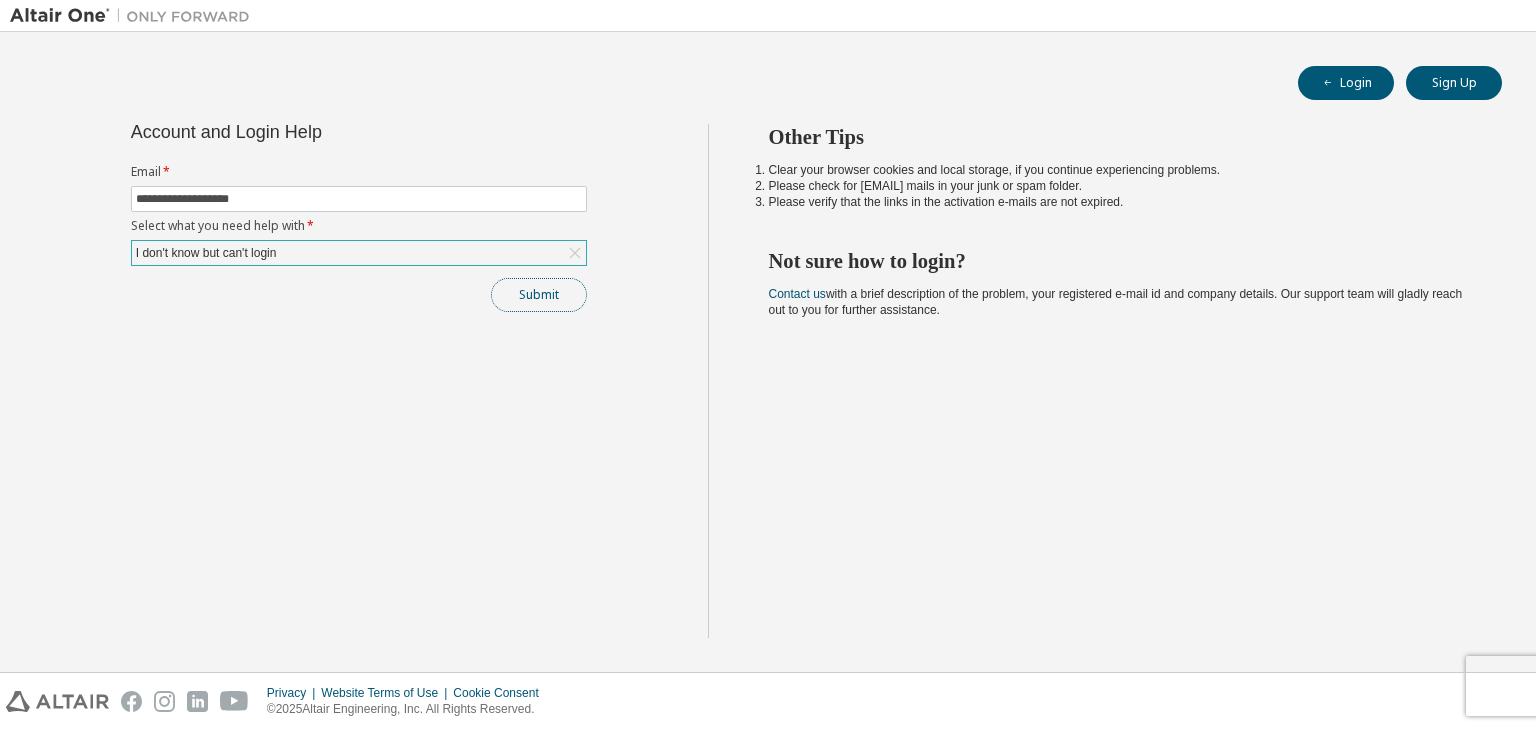 click on "Submit" at bounding box center (539, 295) 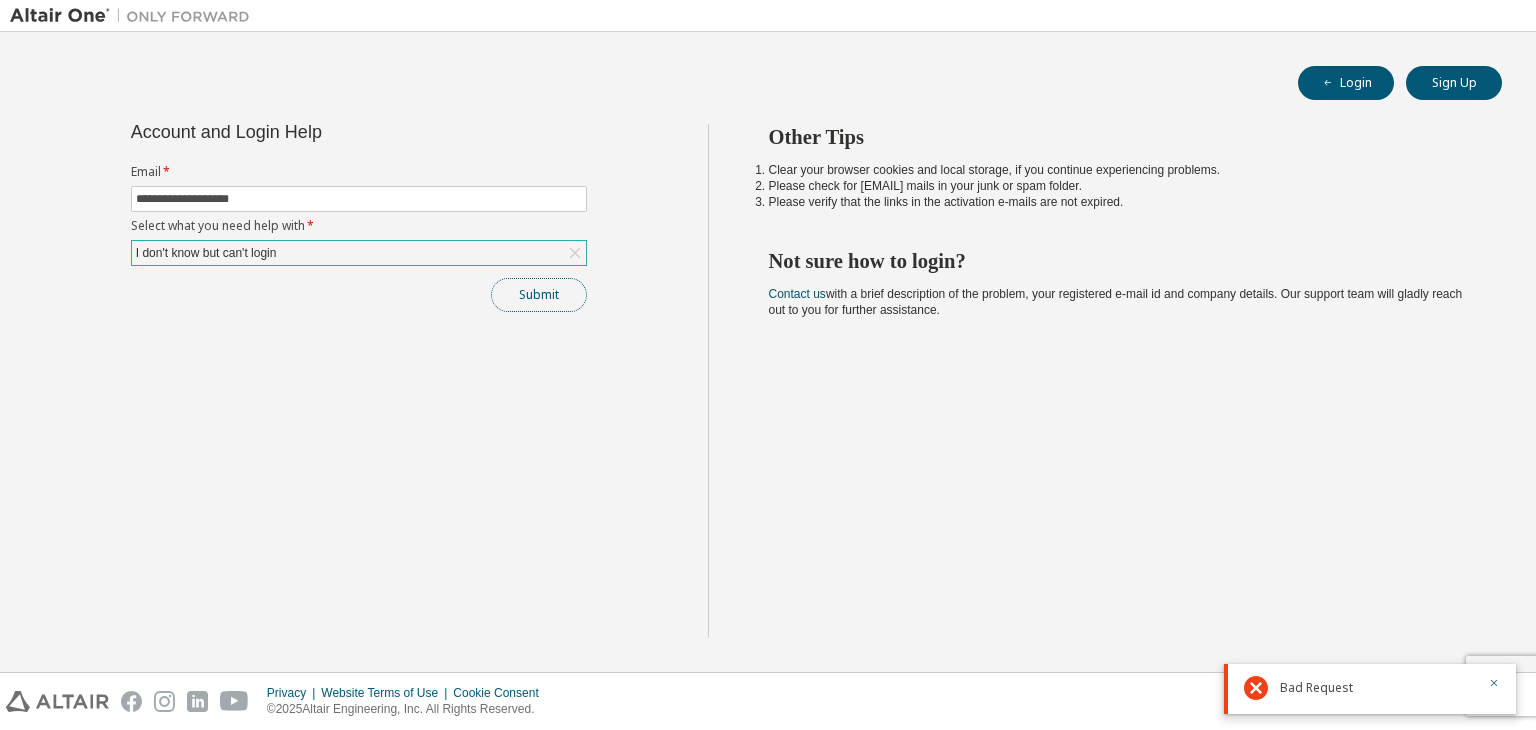 click on "Submit" at bounding box center (539, 295) 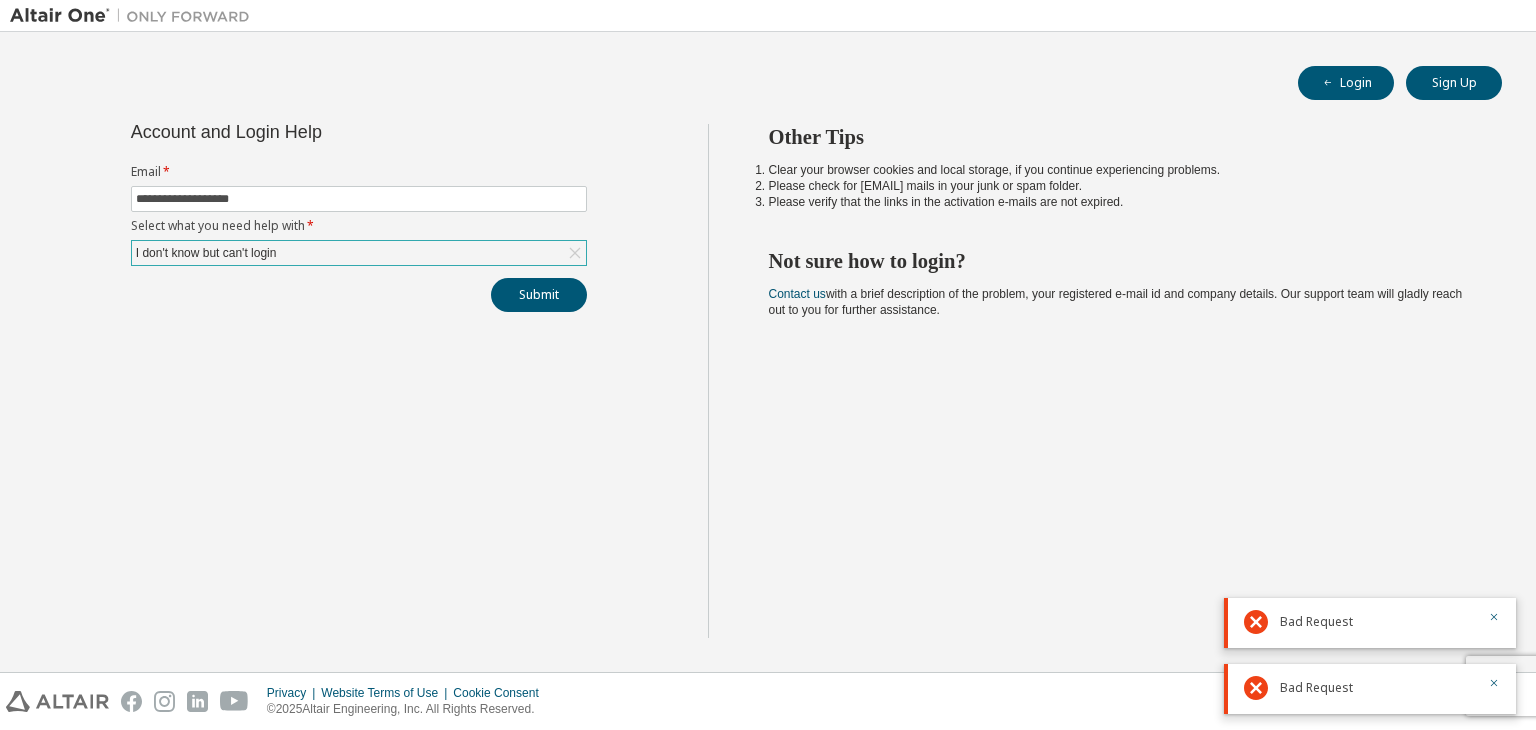 click 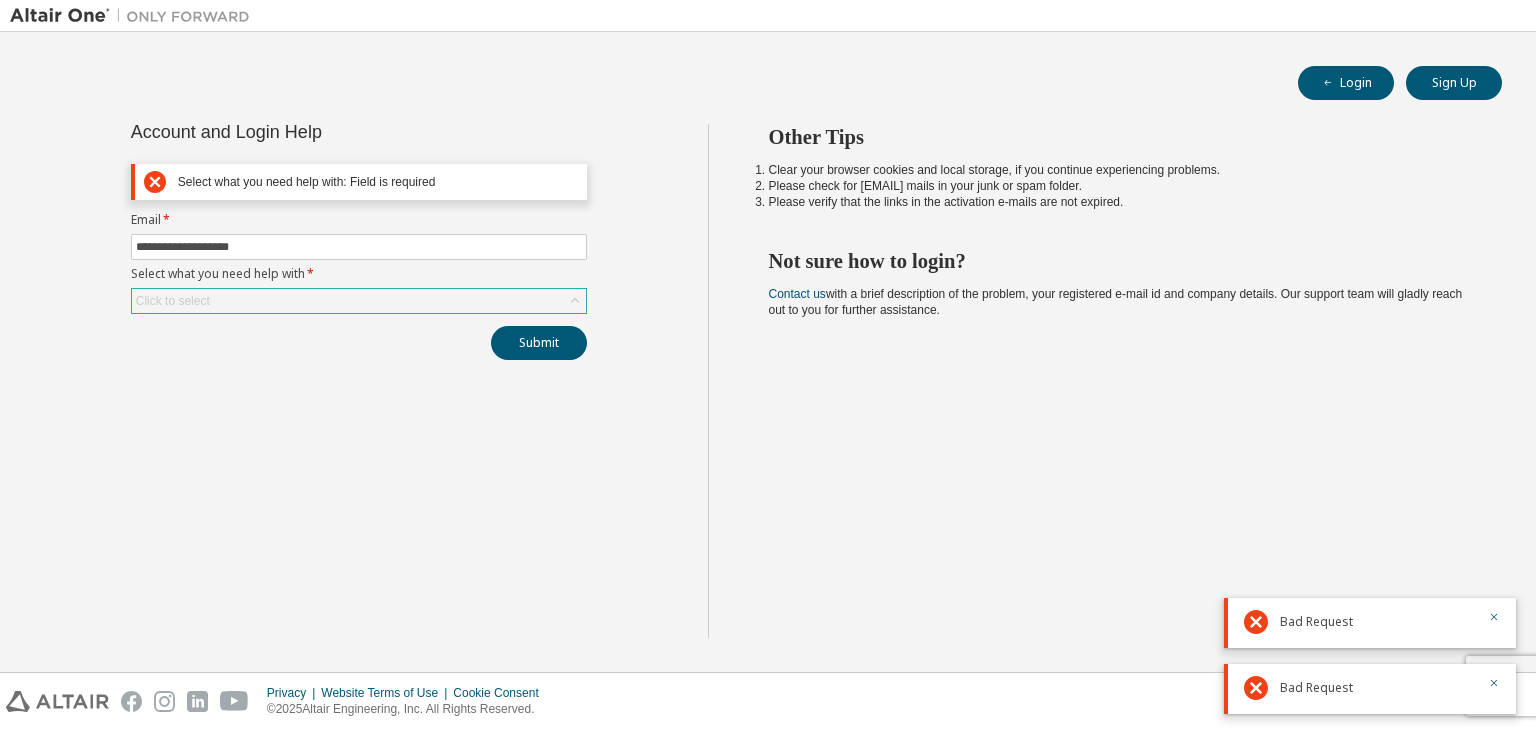click 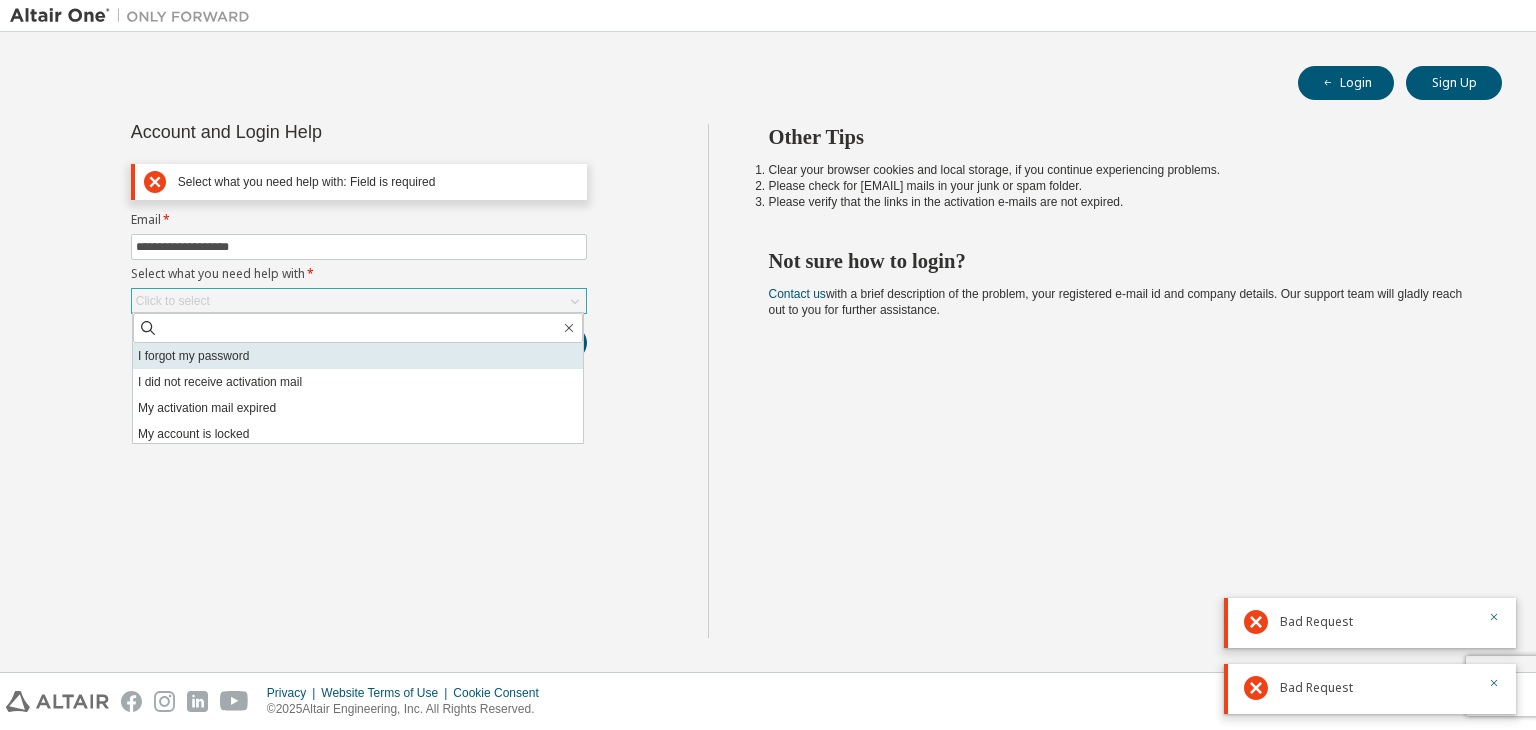click on "I forgot my password" at bounding box center (358, 356) 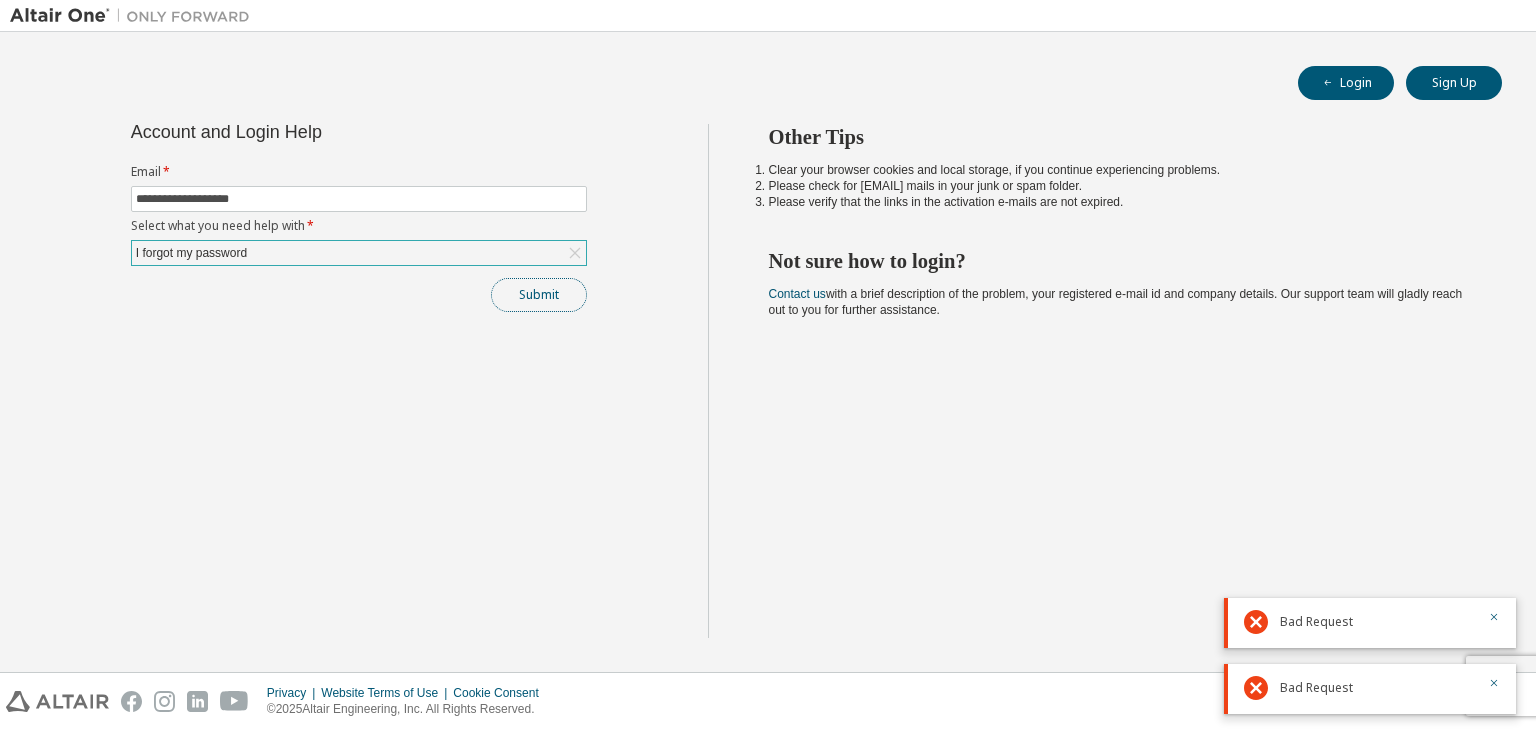 click on "Submit" at bounding box center [539, 295] 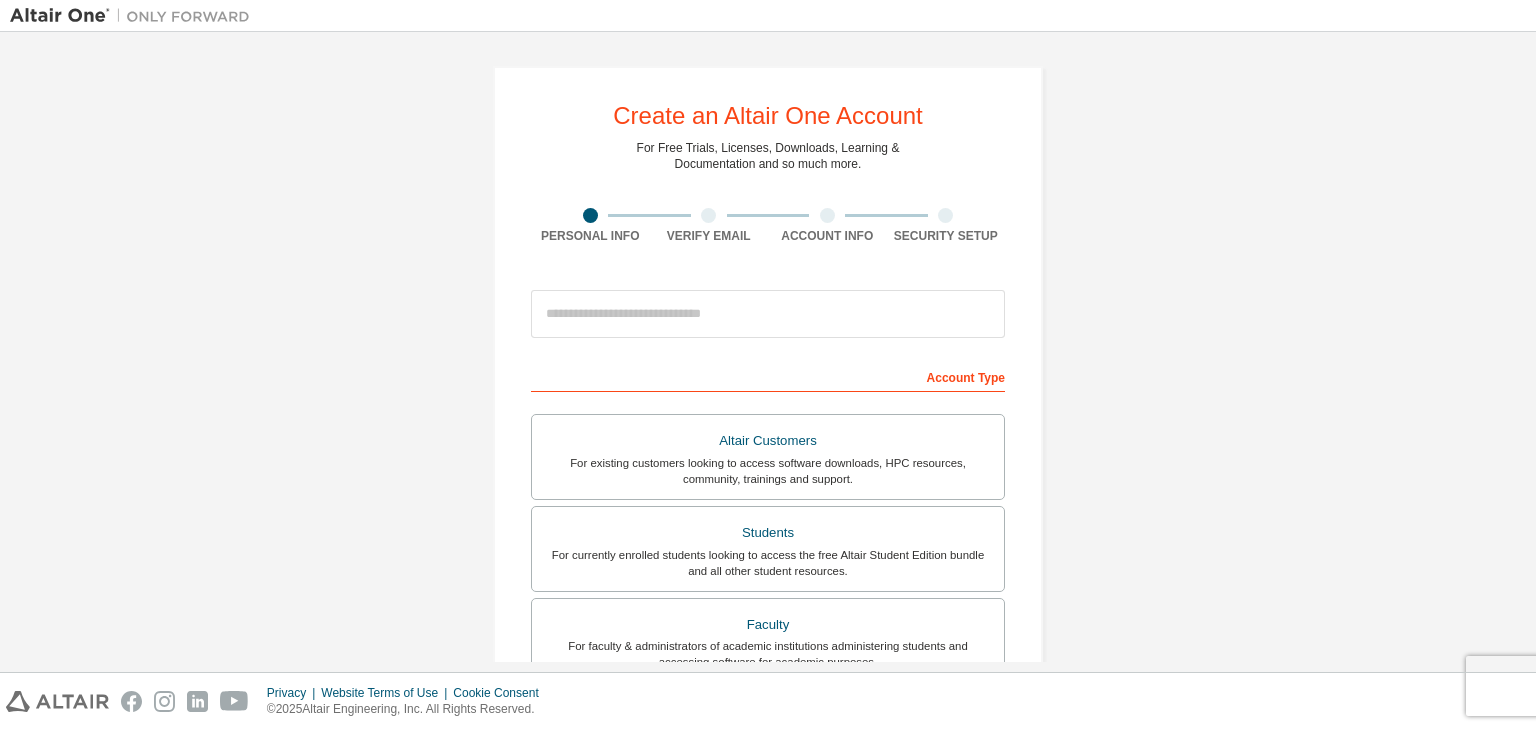 scroll, scrollTop: 0, scrollLeft: 0, axis: both 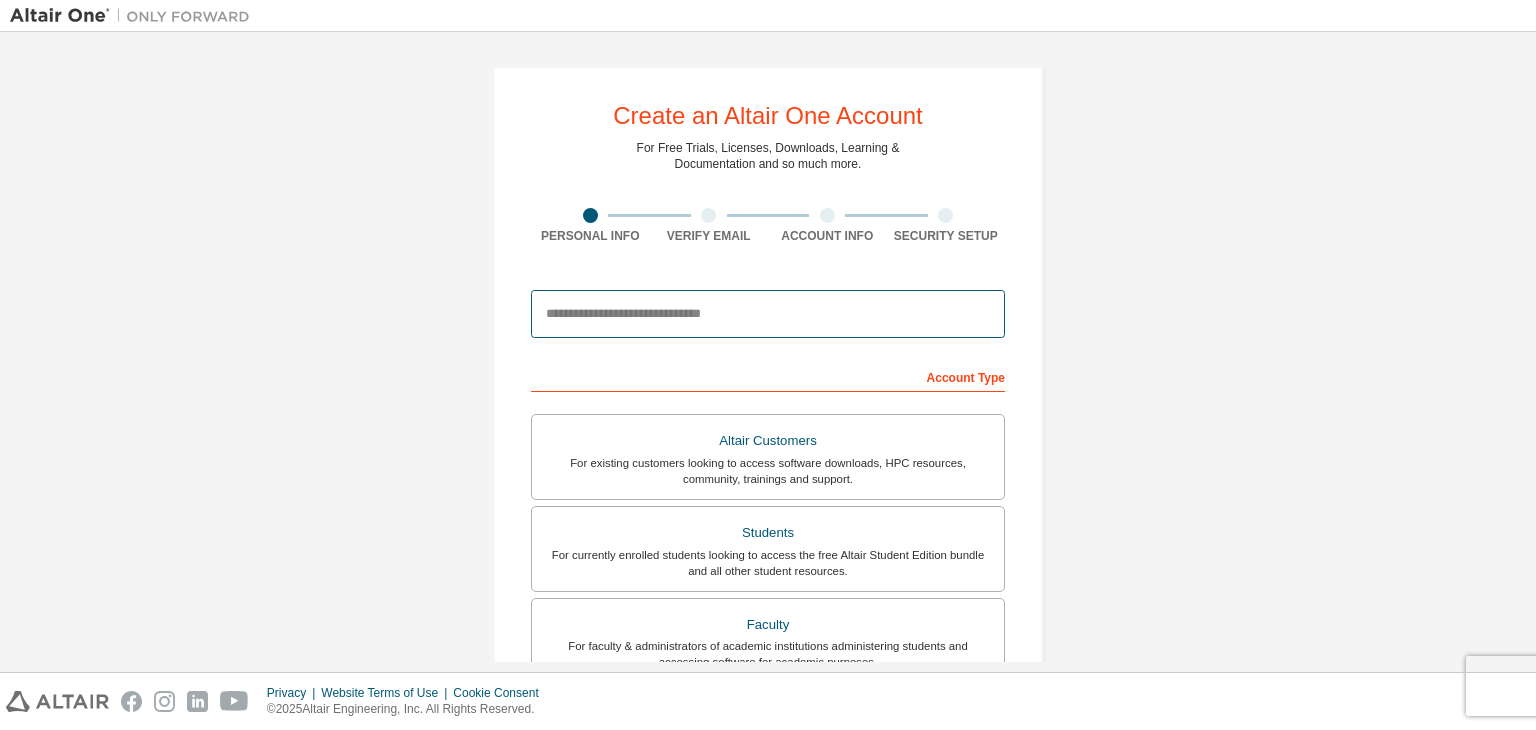 click at bounding box center [768, 314] 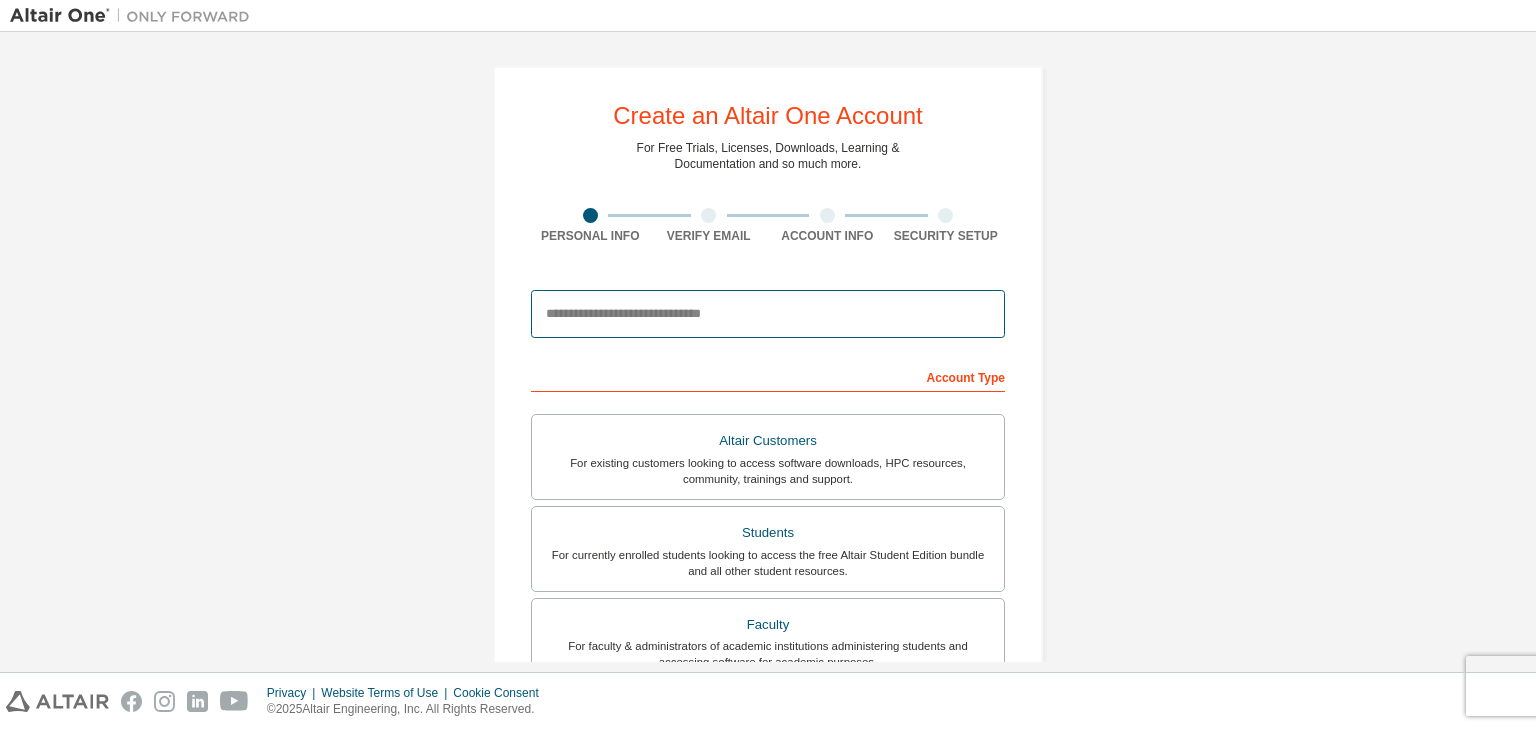 type on "**********" 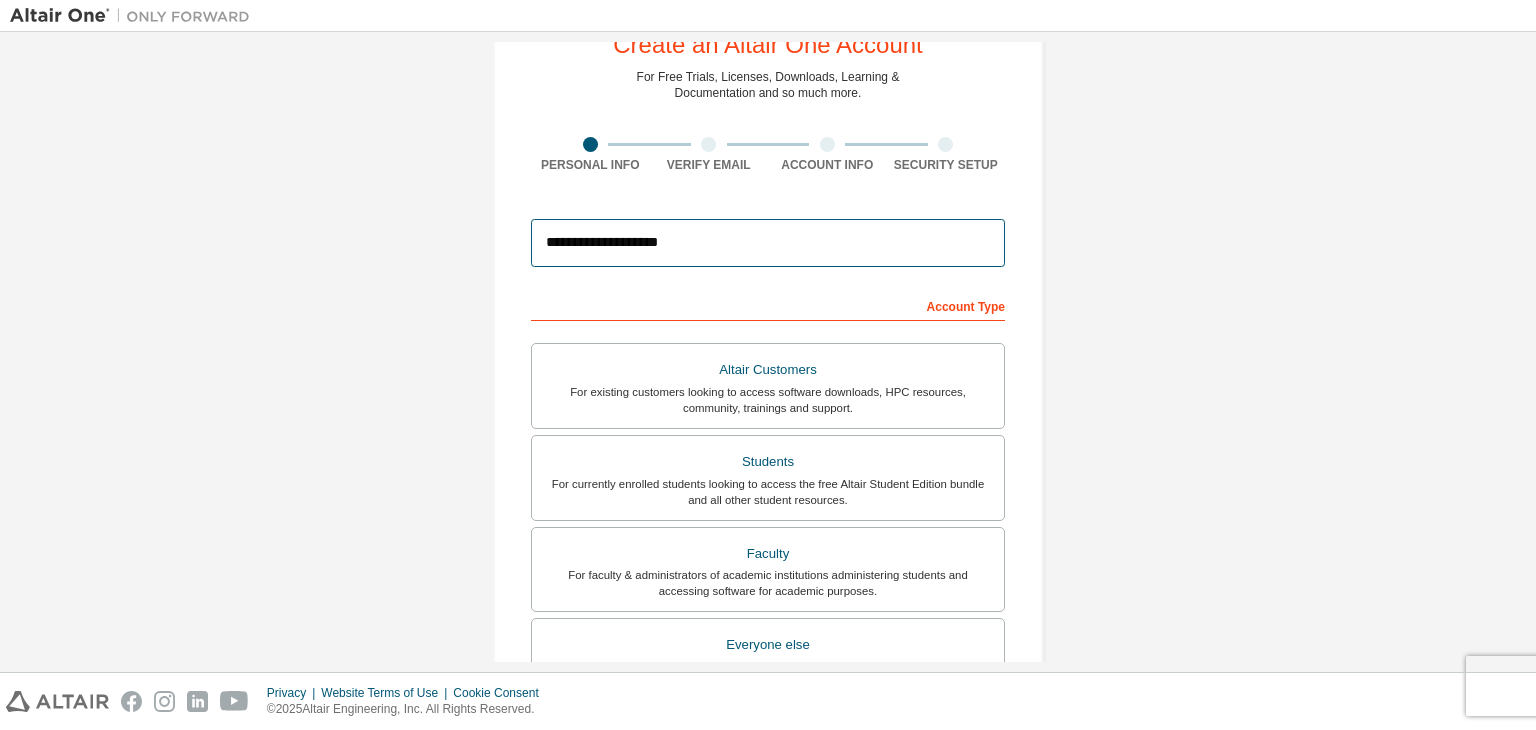 scroll, scrollTop: 0, scrollLeft: 0, axis: both 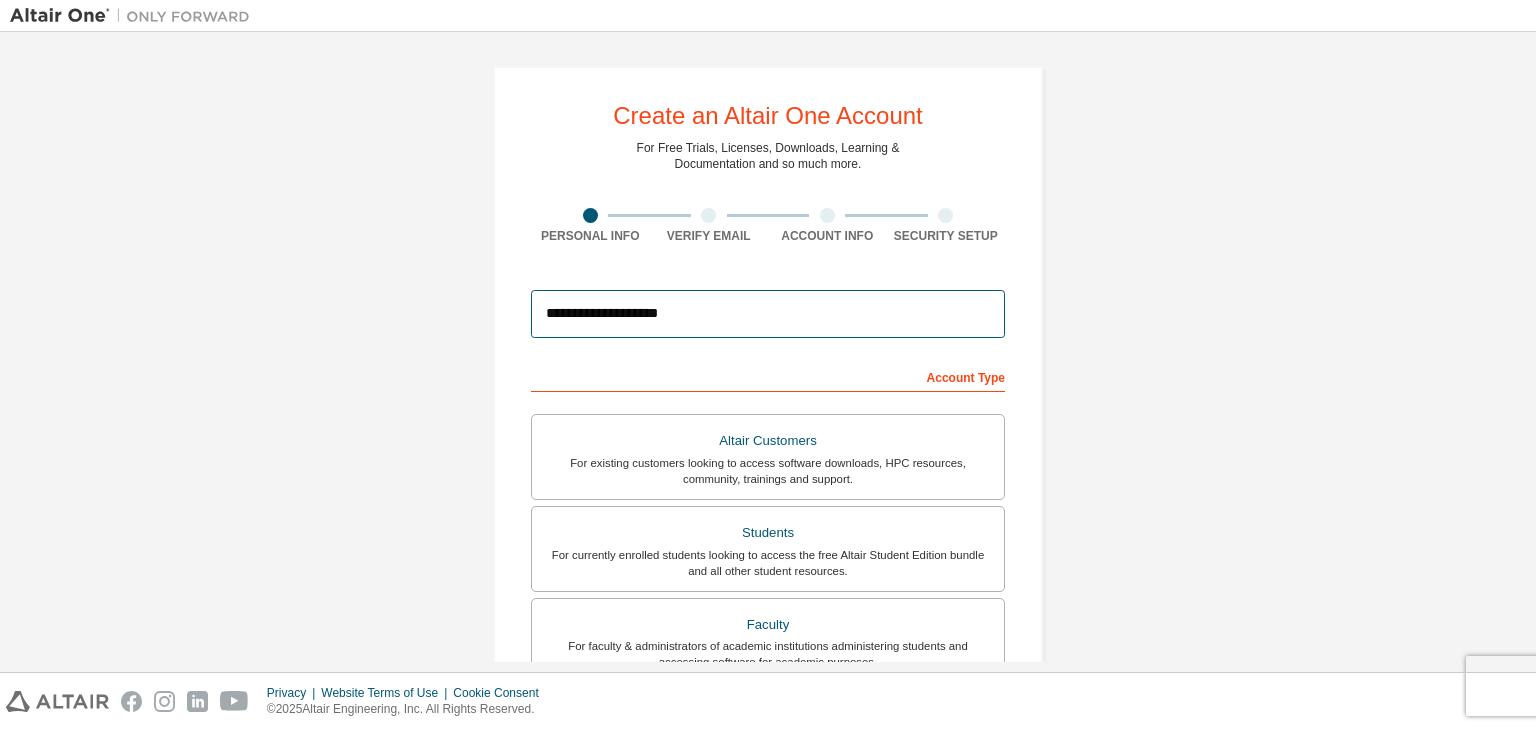 click on "**********" at bounding box center [768, 314] 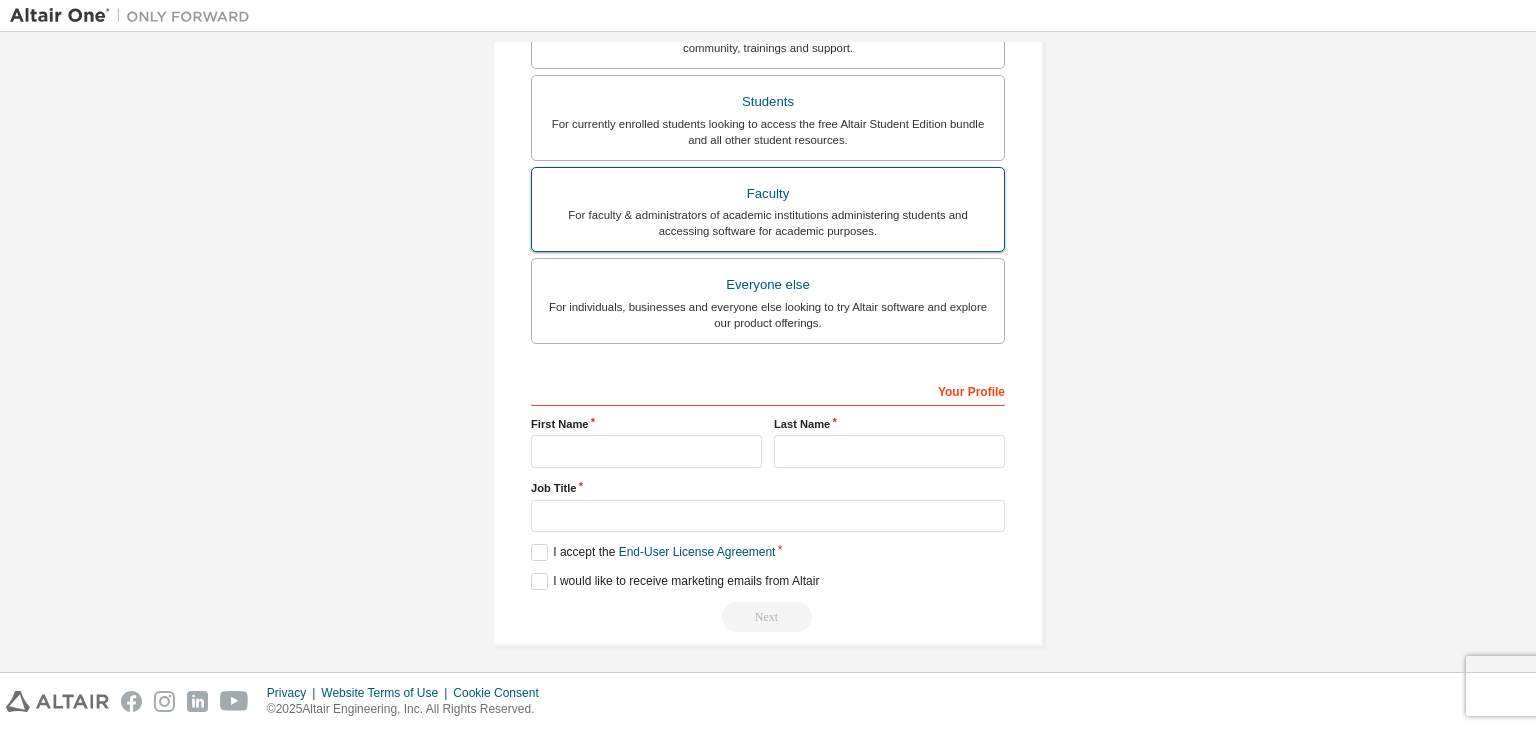 scroll, scrollTop: 435, scrollLeft: 0, axis: vertical 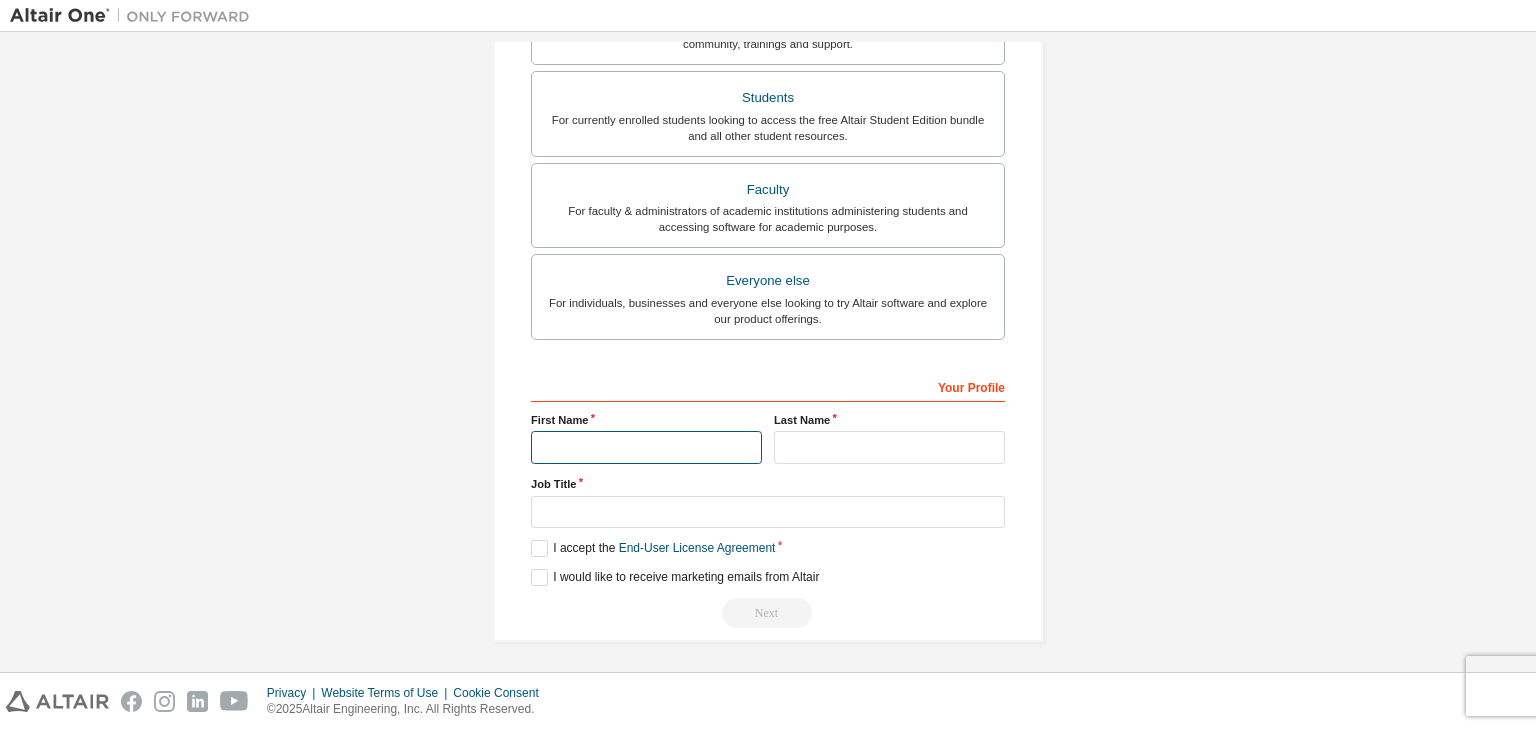 click at bounding box center [646, 447] 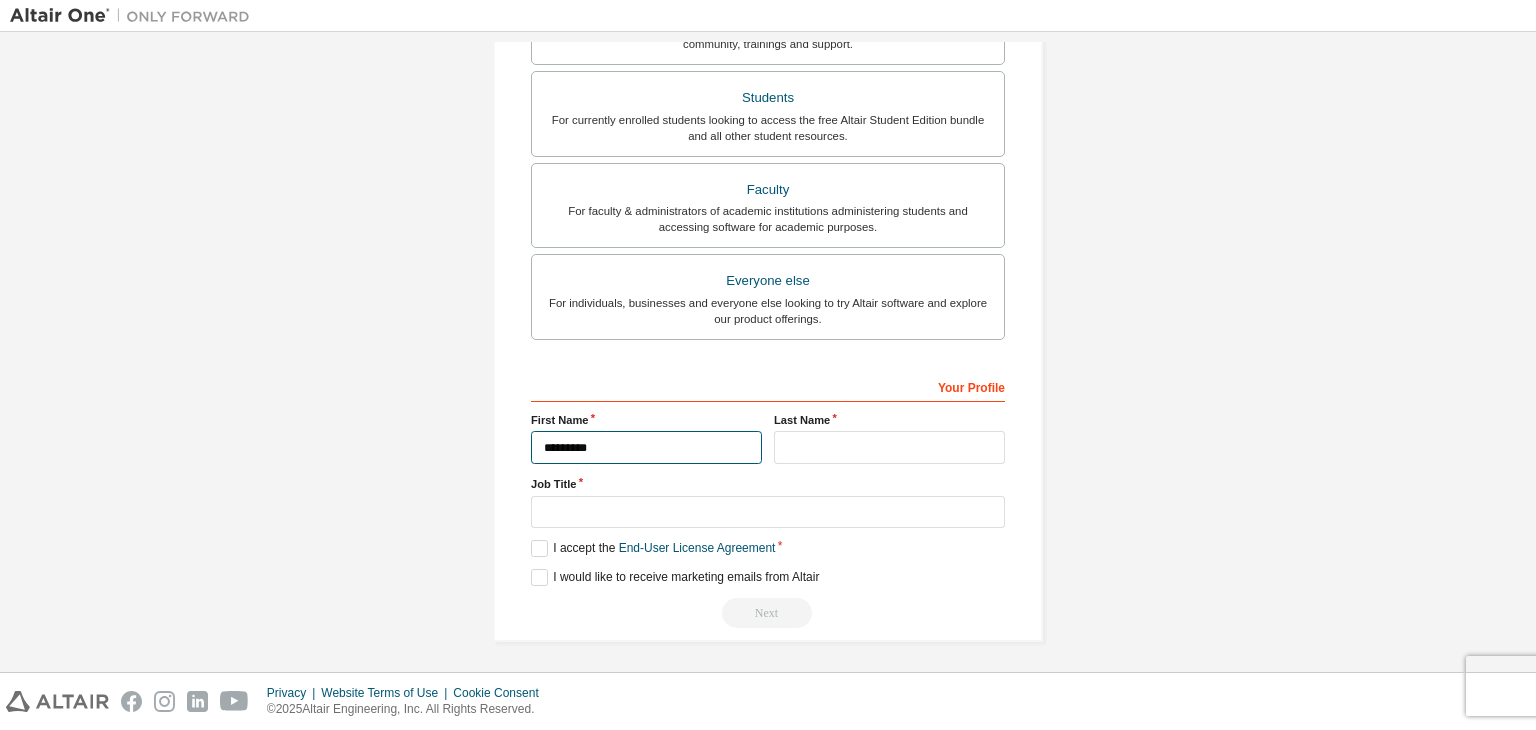 type on "*********" 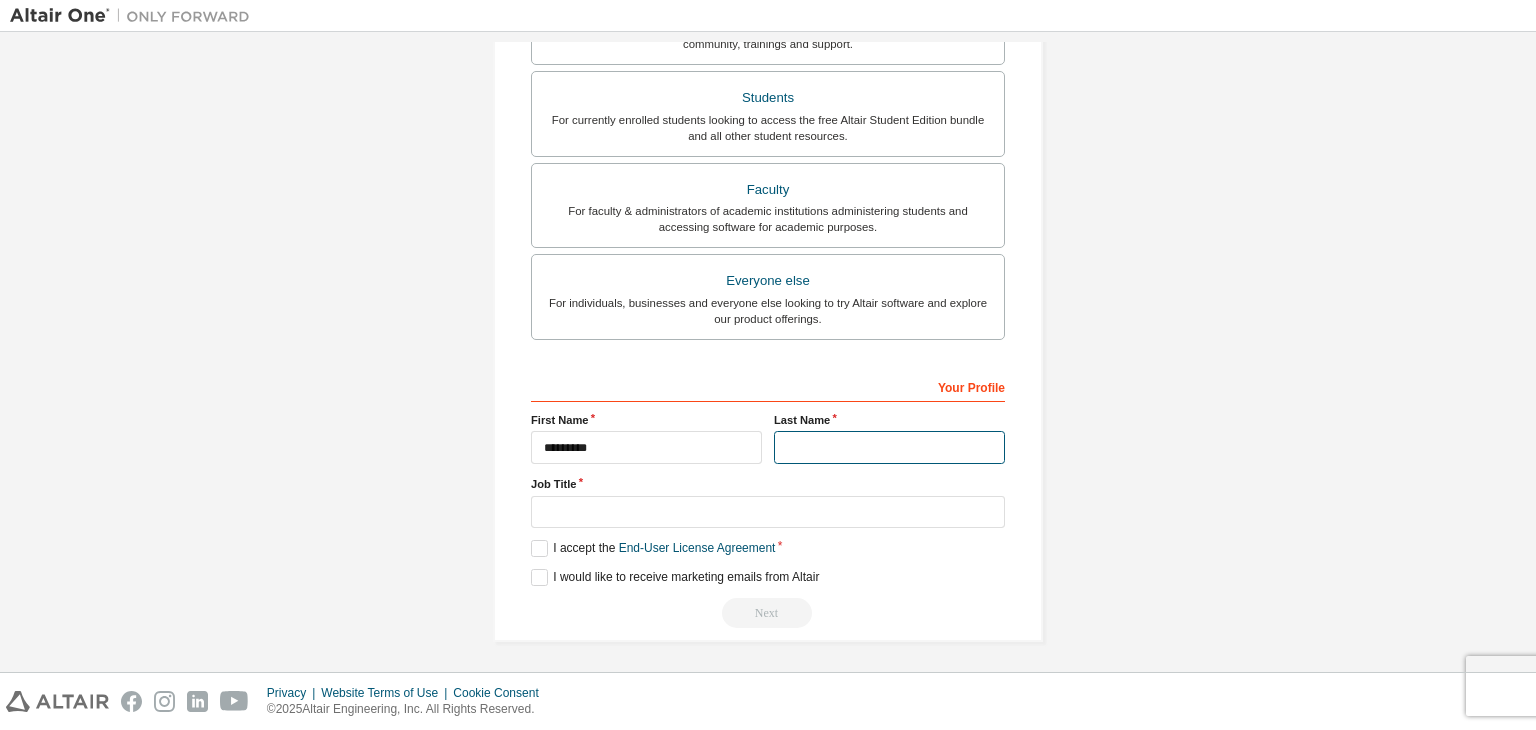 click at bounding box center [889, 447] 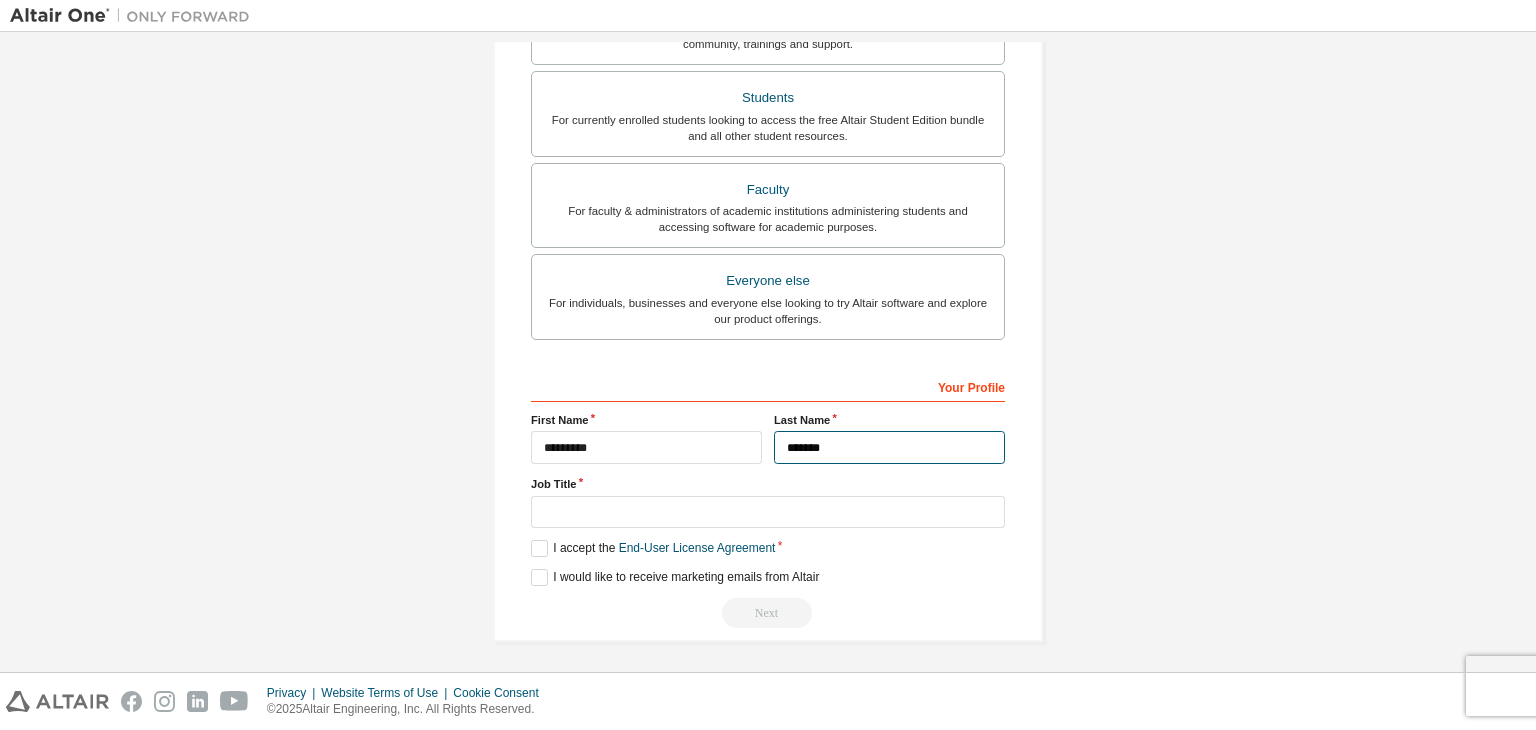 type on "*******" 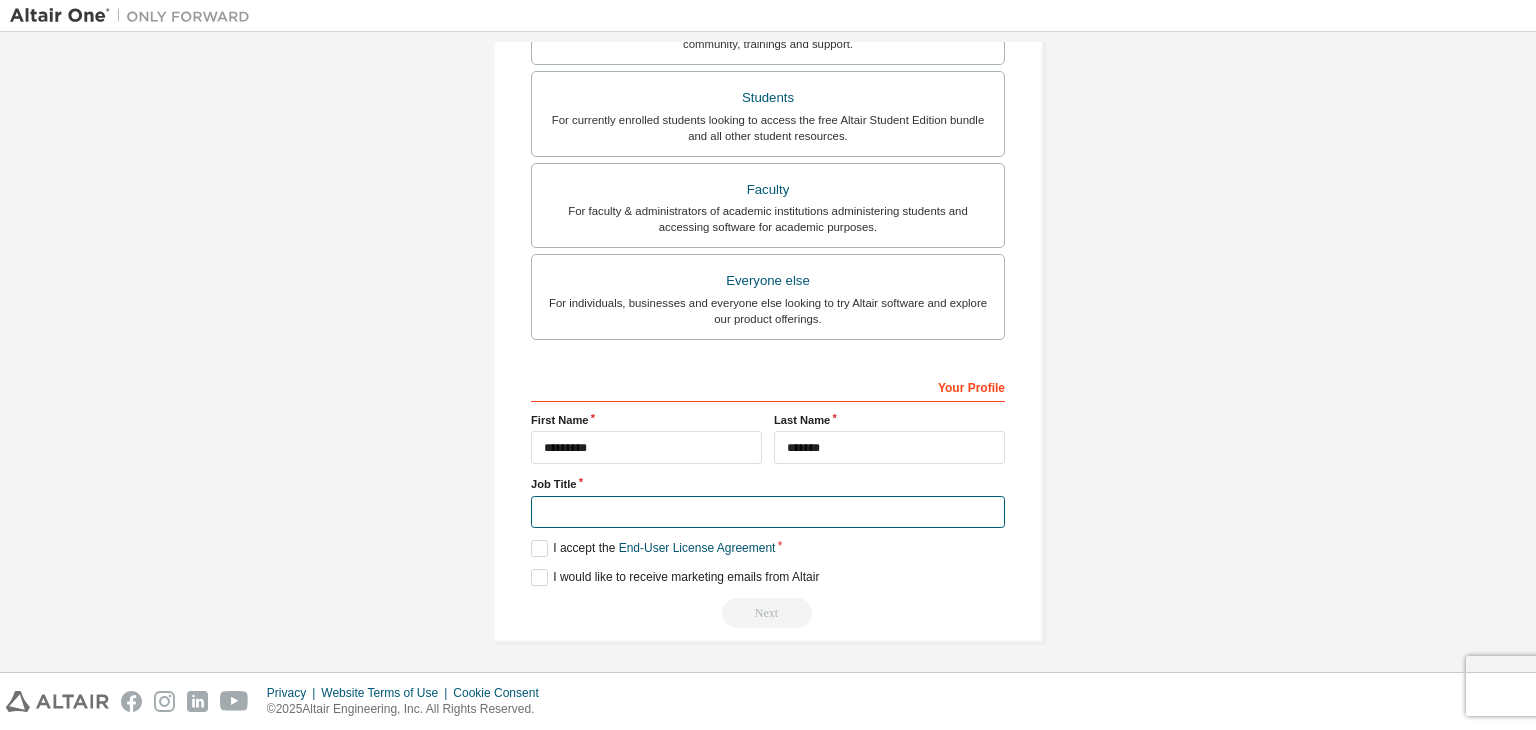 click at bounding box center (768, 512) 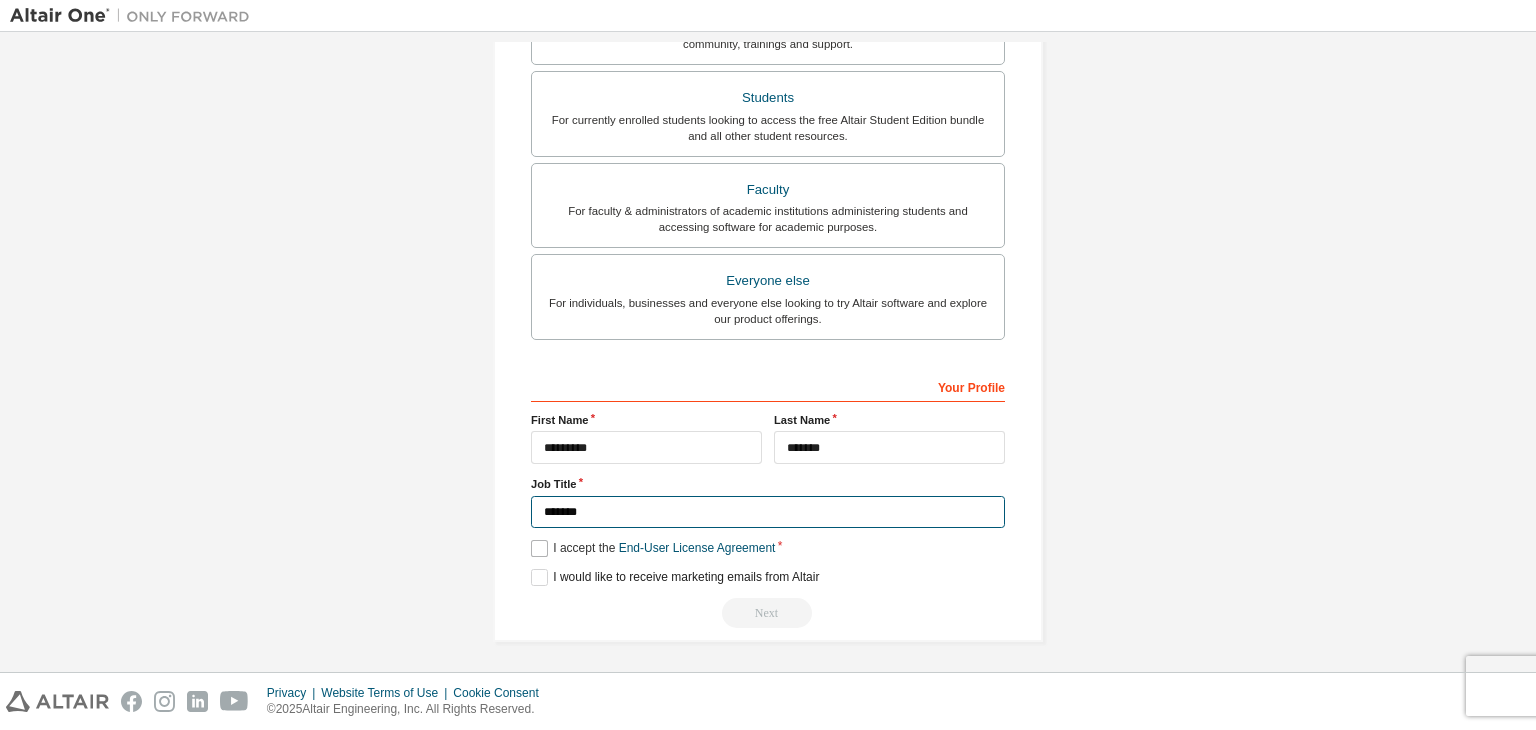 type on "*******" 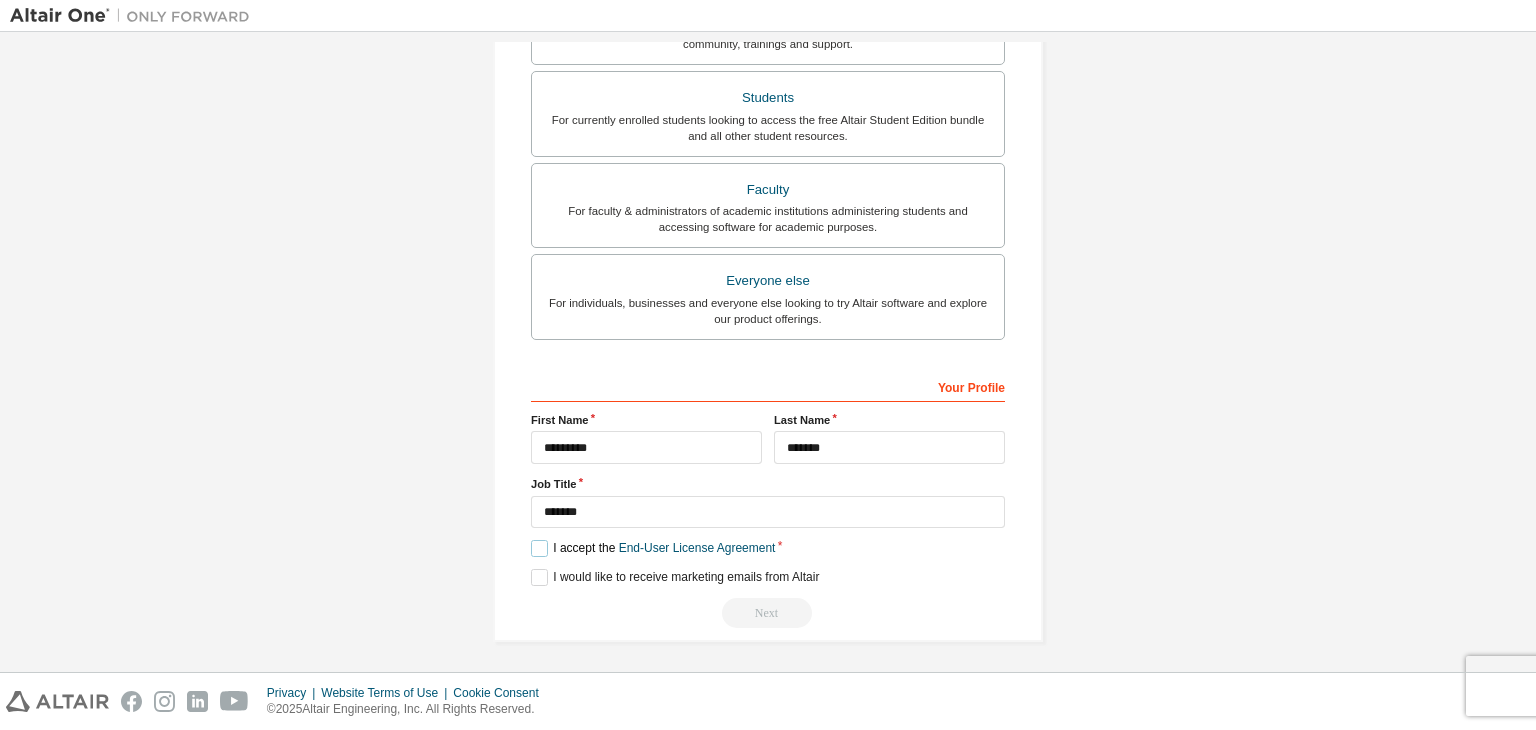 click on "I accept the    End-User License Agreement" at bounding box center [653, 548] 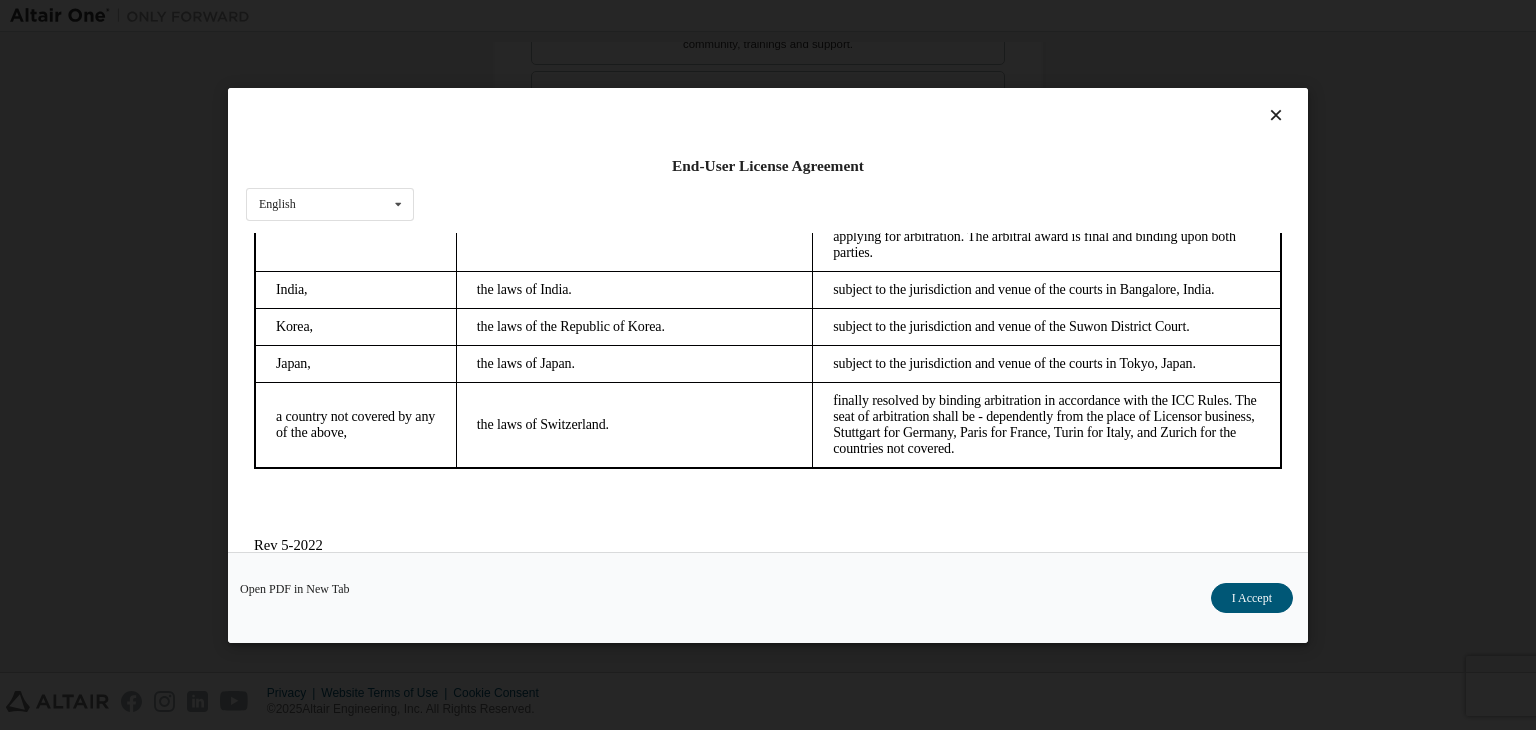 scroll, scrollTop: 5615, scrollLeft: 0, axis: vertical 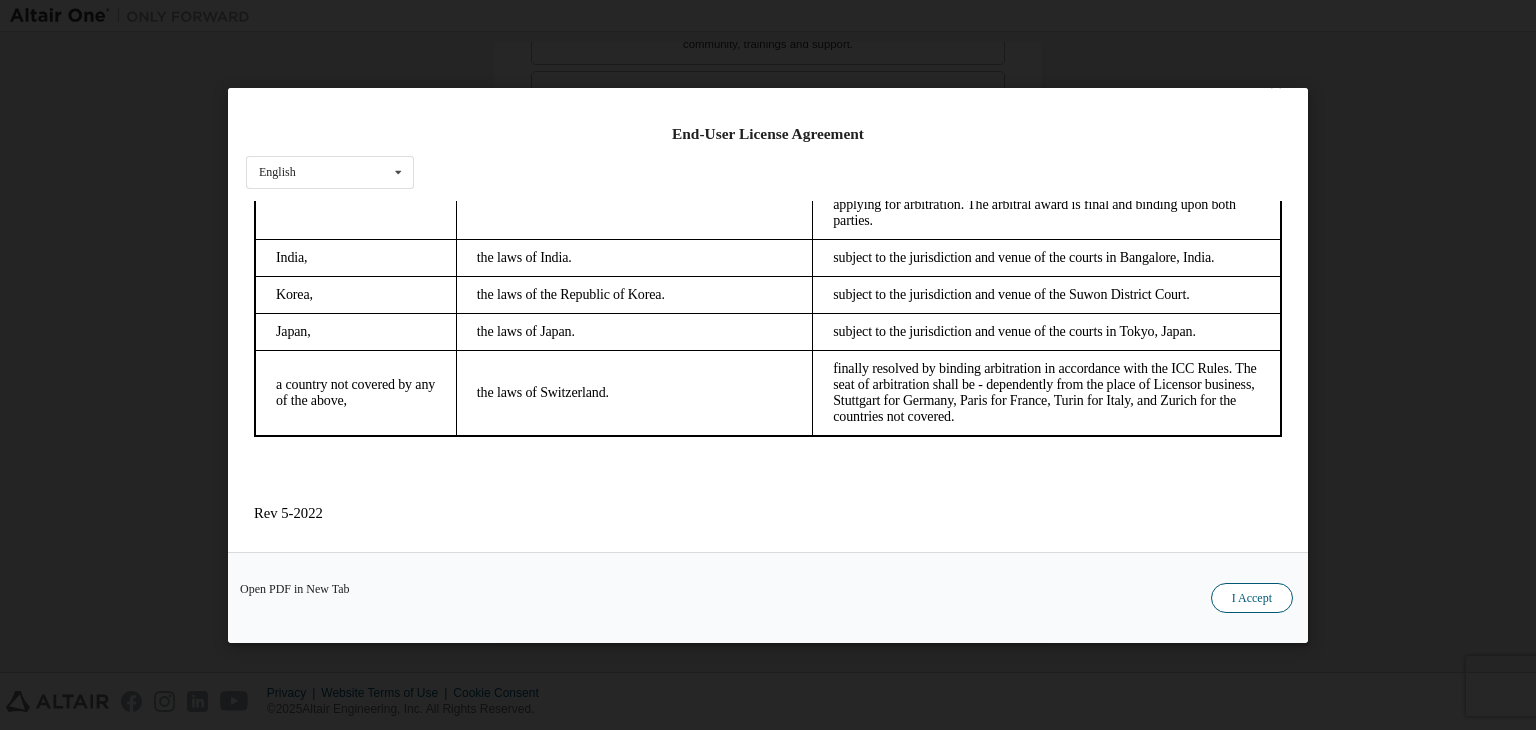 click on "I Accept" at bounding box center (1252, 598) 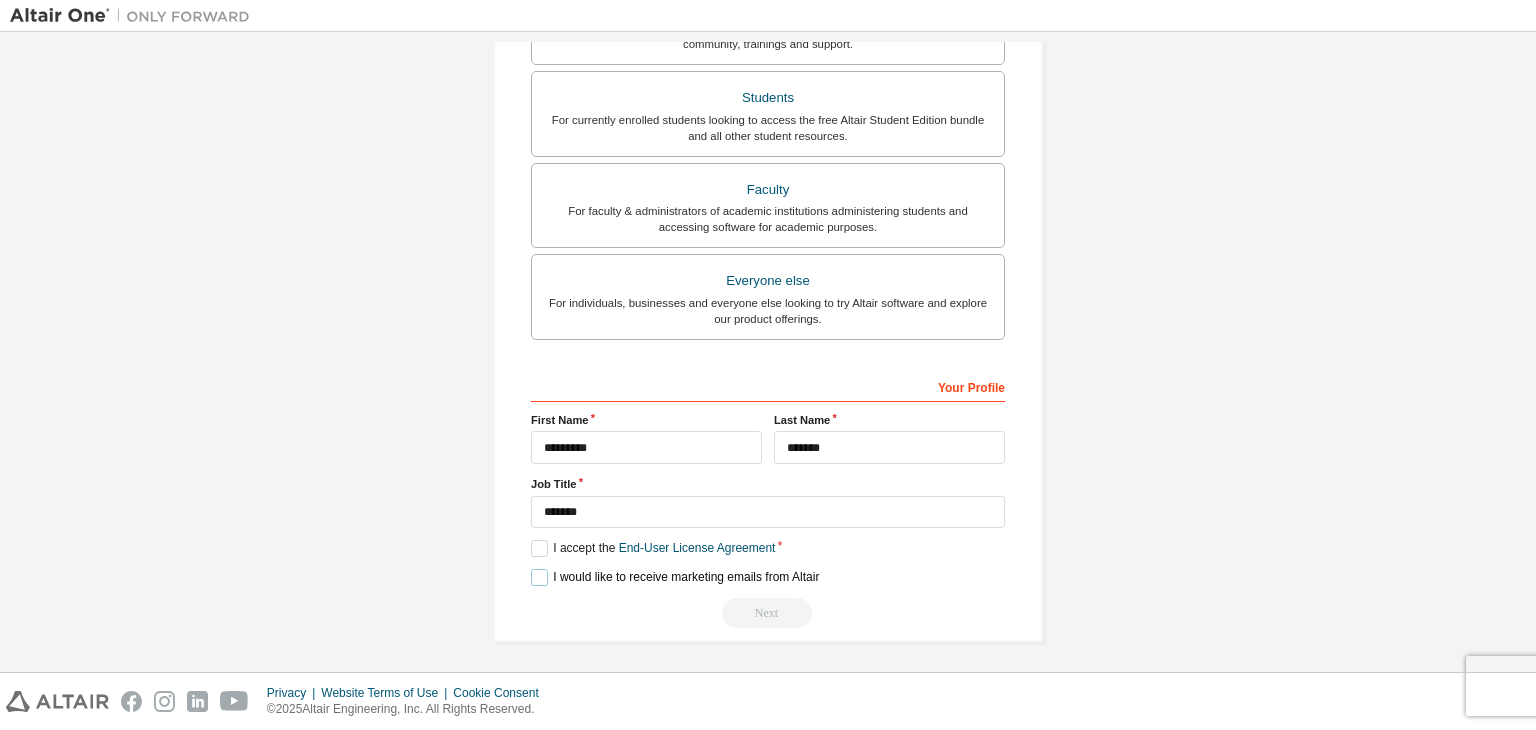 click on "I would like to receive marketing emails from Altair" at bounding box center (675, 577) 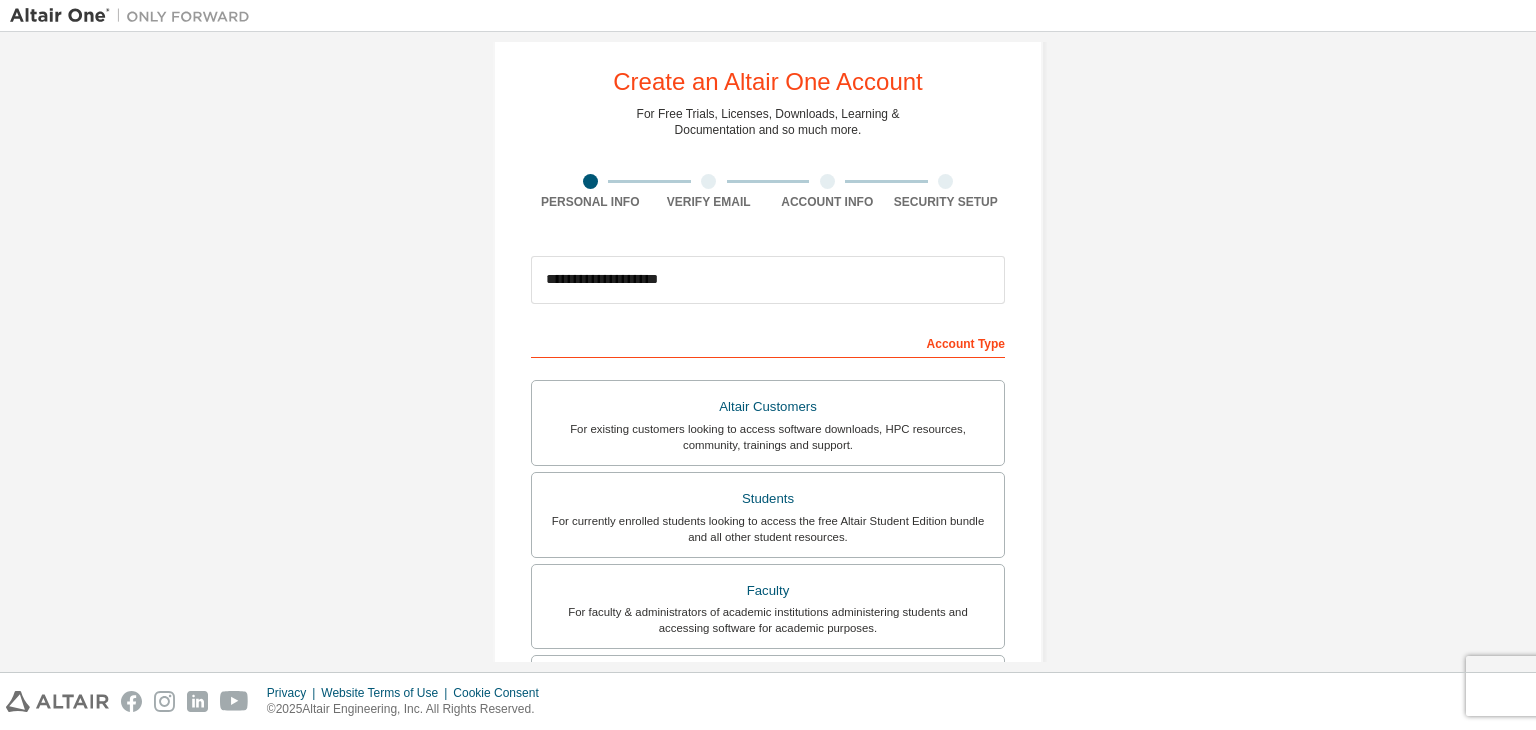 scroll, scrollTop: 0, scrollLeft: 0, axis: both 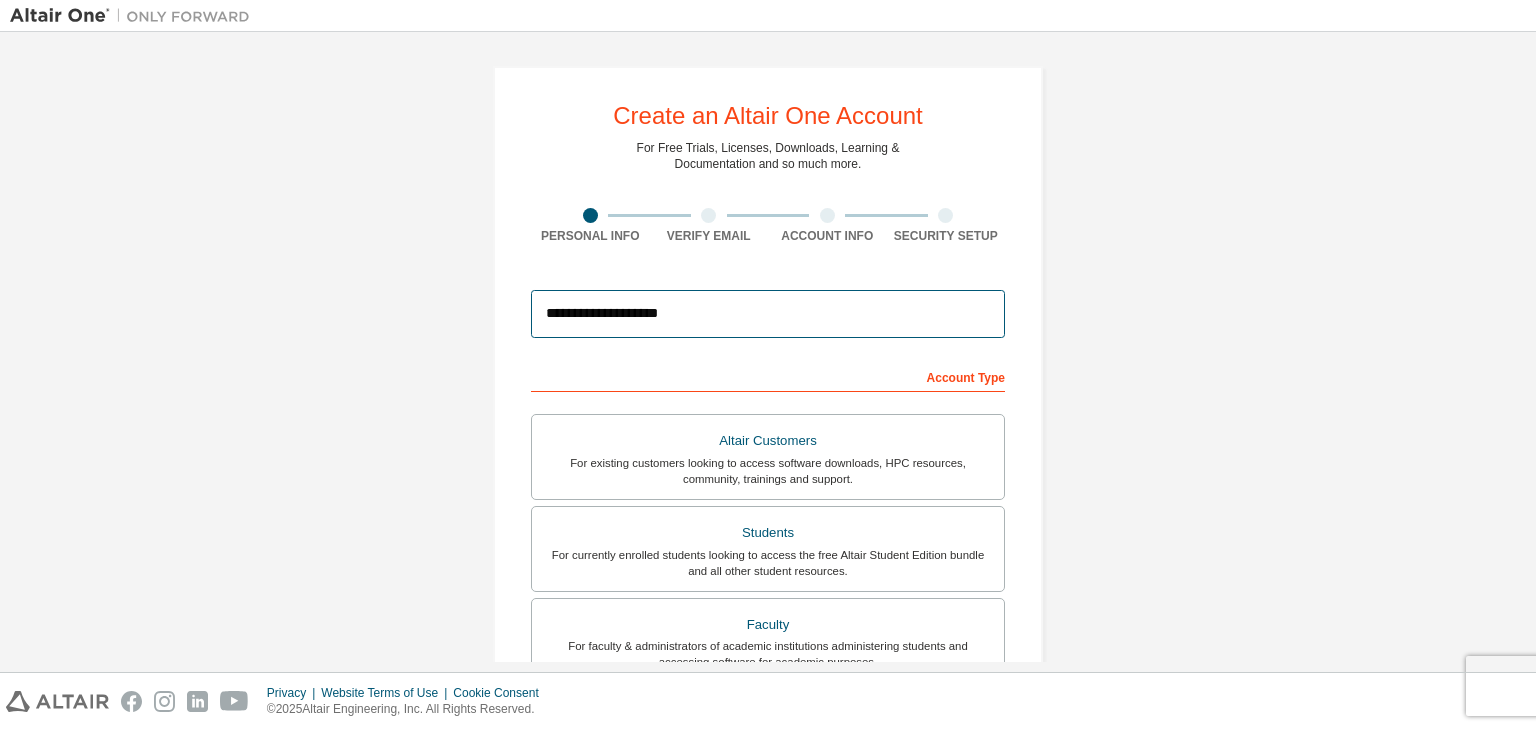 click on "**********" at bounding box center [768, 314] 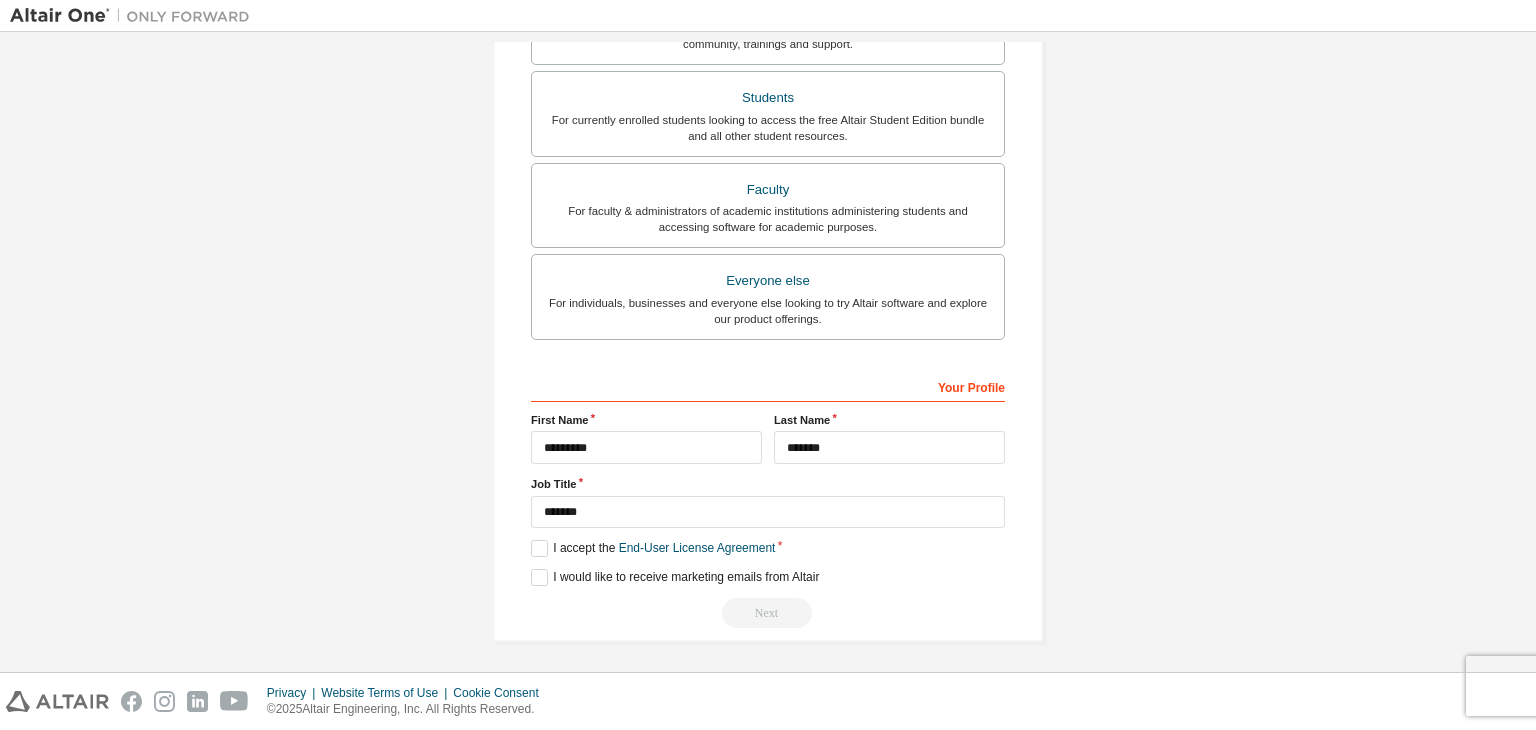 scroll, scrollTop: 0, scrollLeft: 0, axis: both 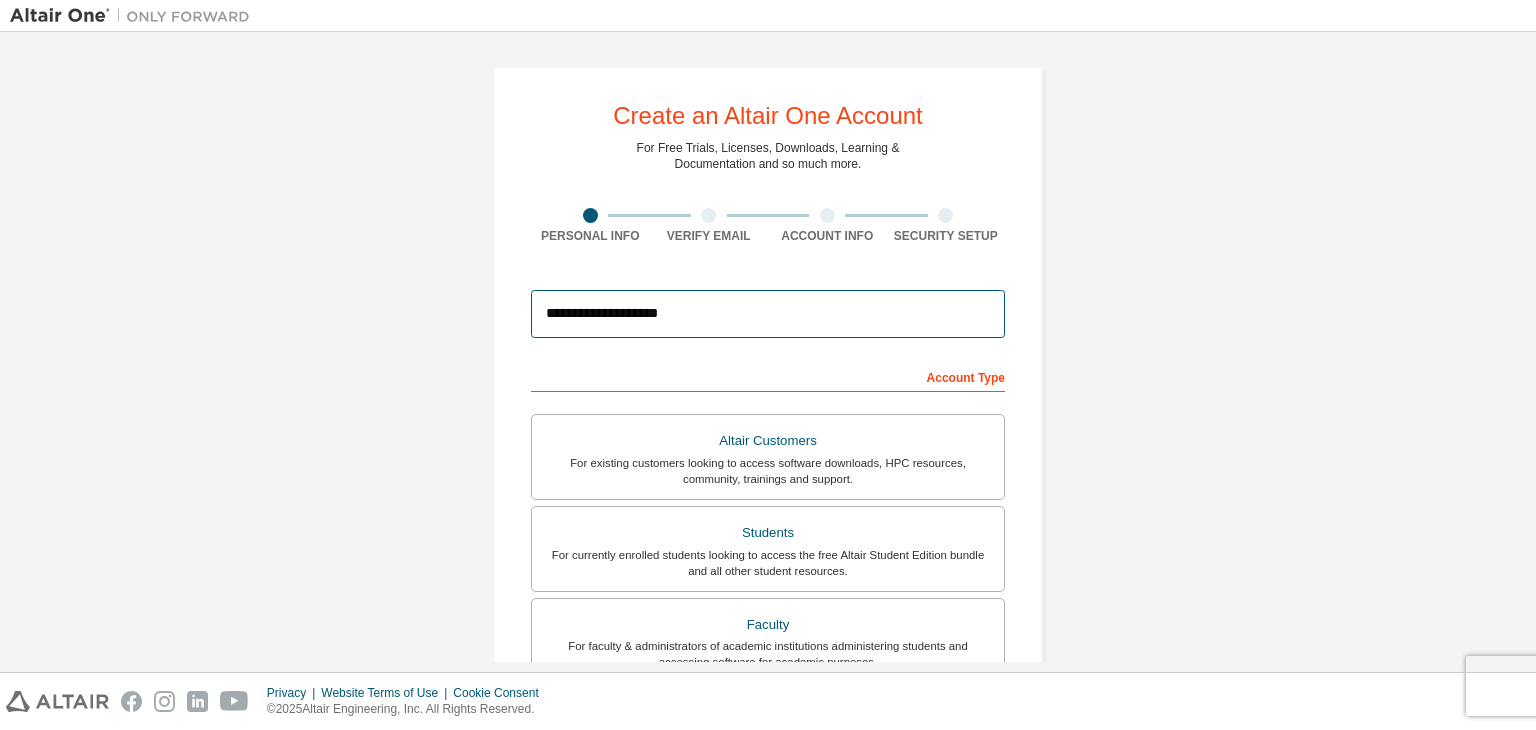 click on "**********" at bounding box center (768, 314) 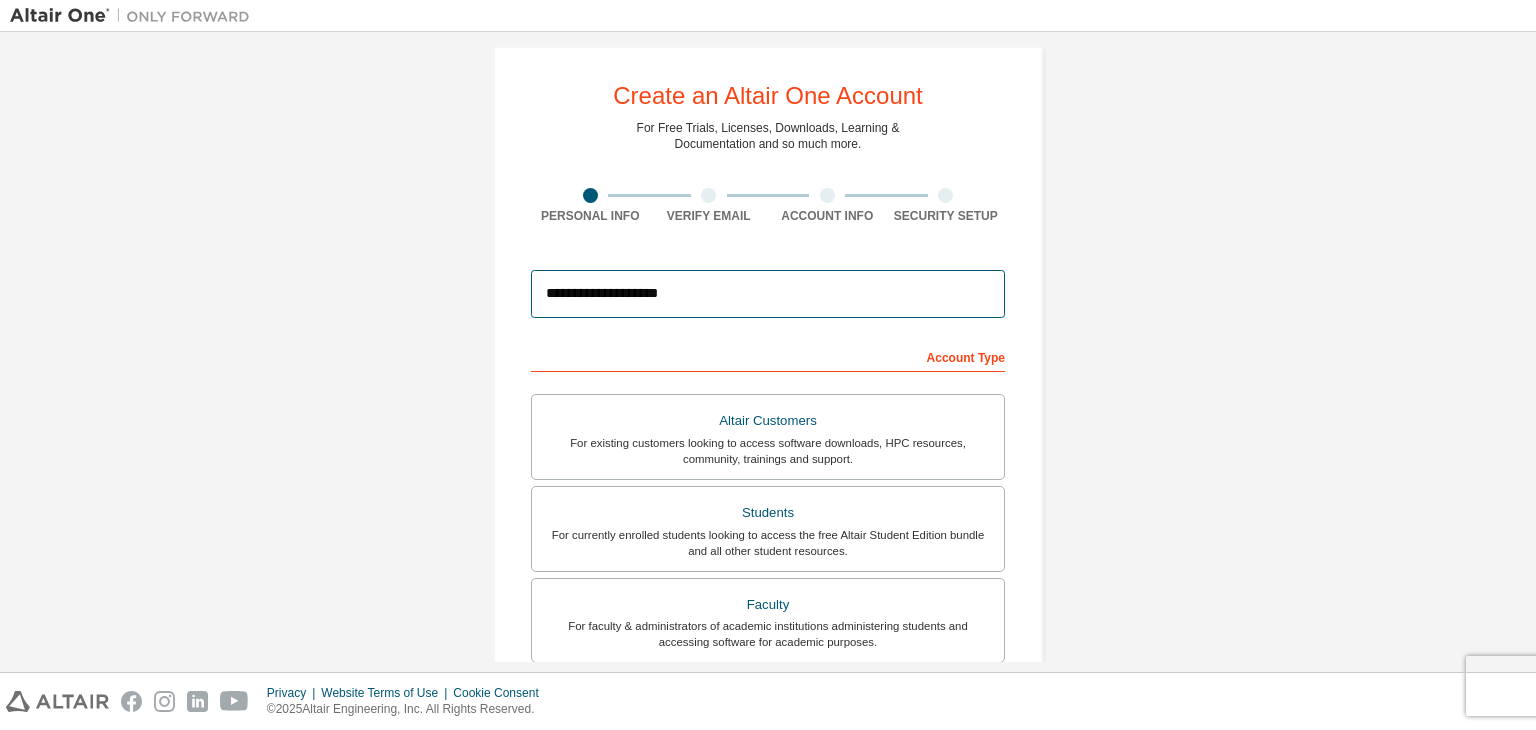 scroll, scrollTop: 19, scrollLeft: 0, axis: vertical 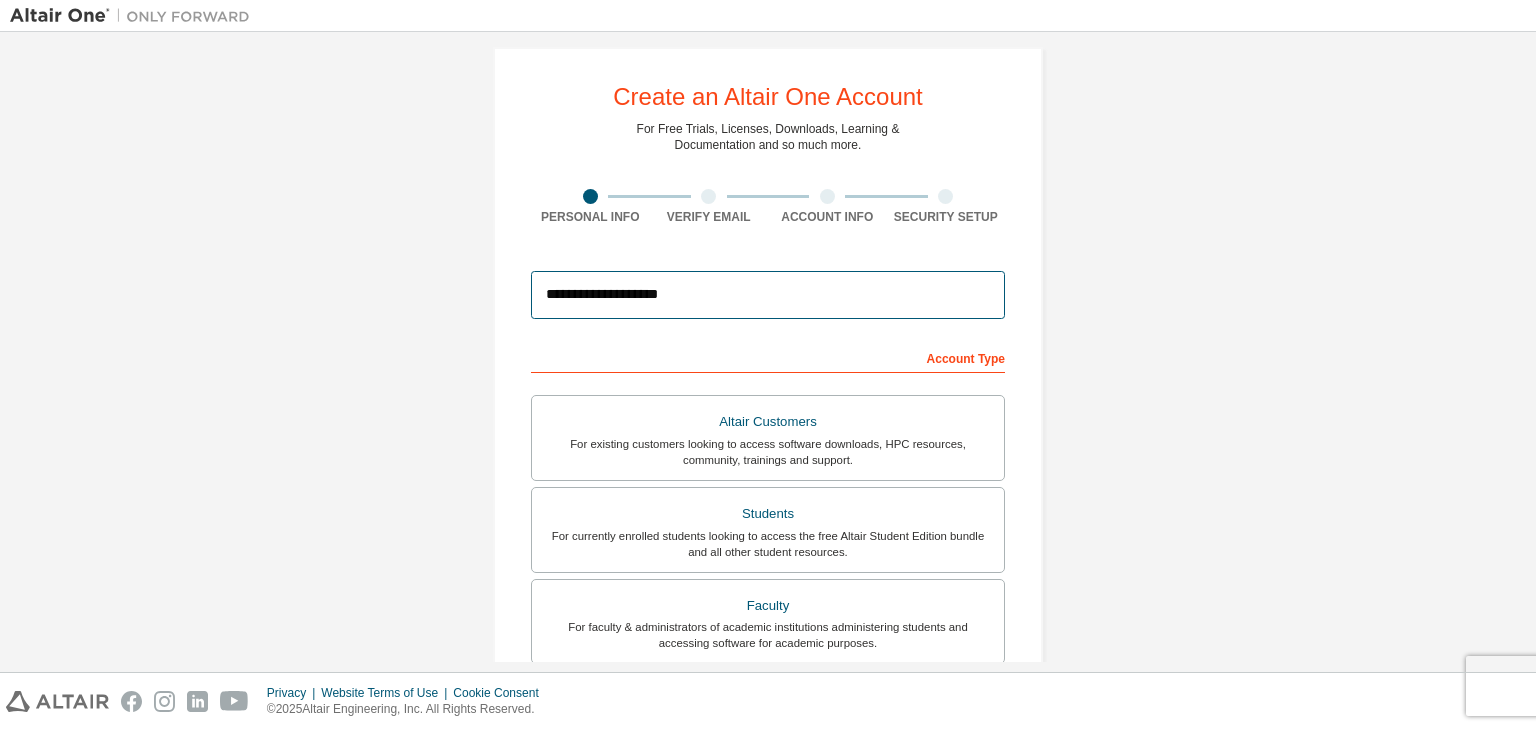 click on "**********" at bounding box center (768, 295) 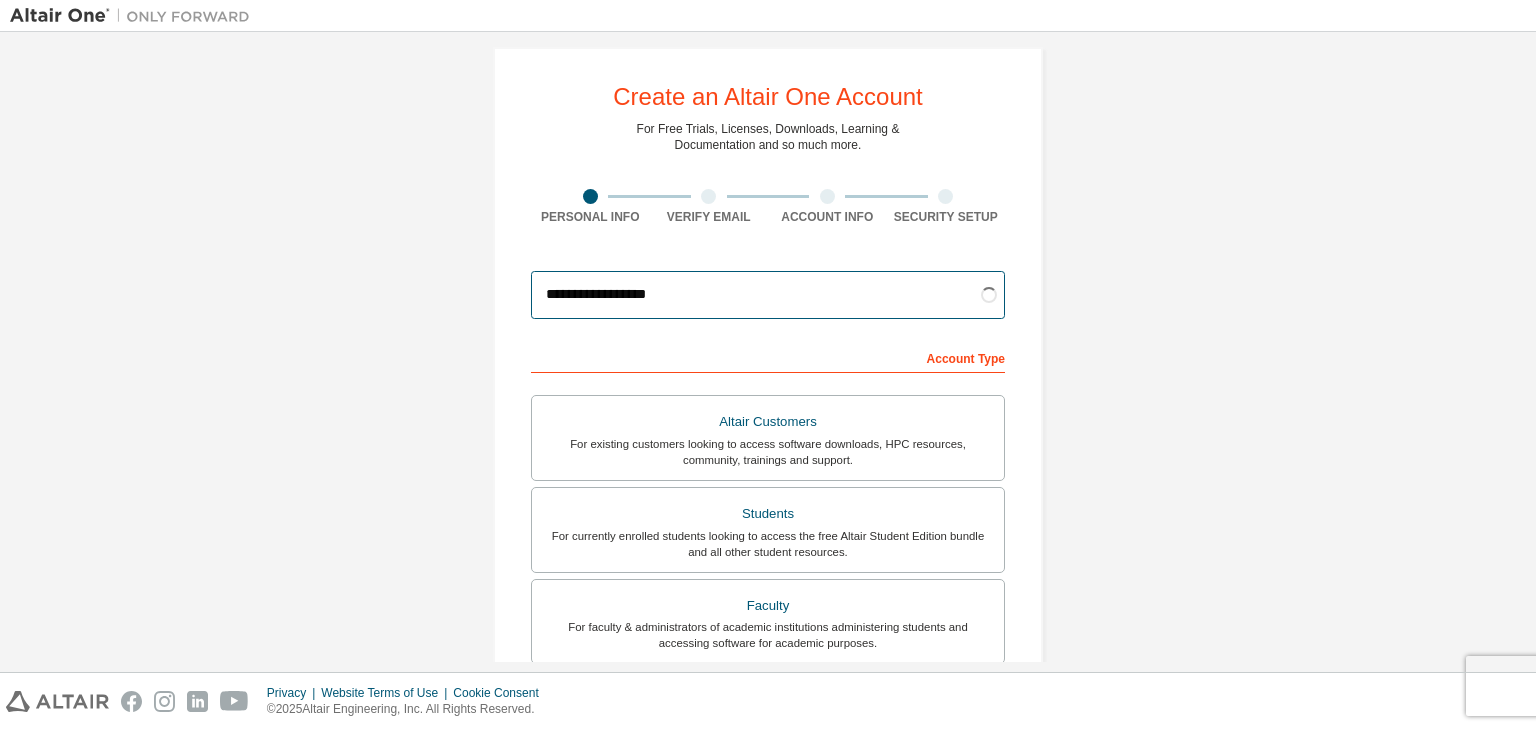 type on "**********" 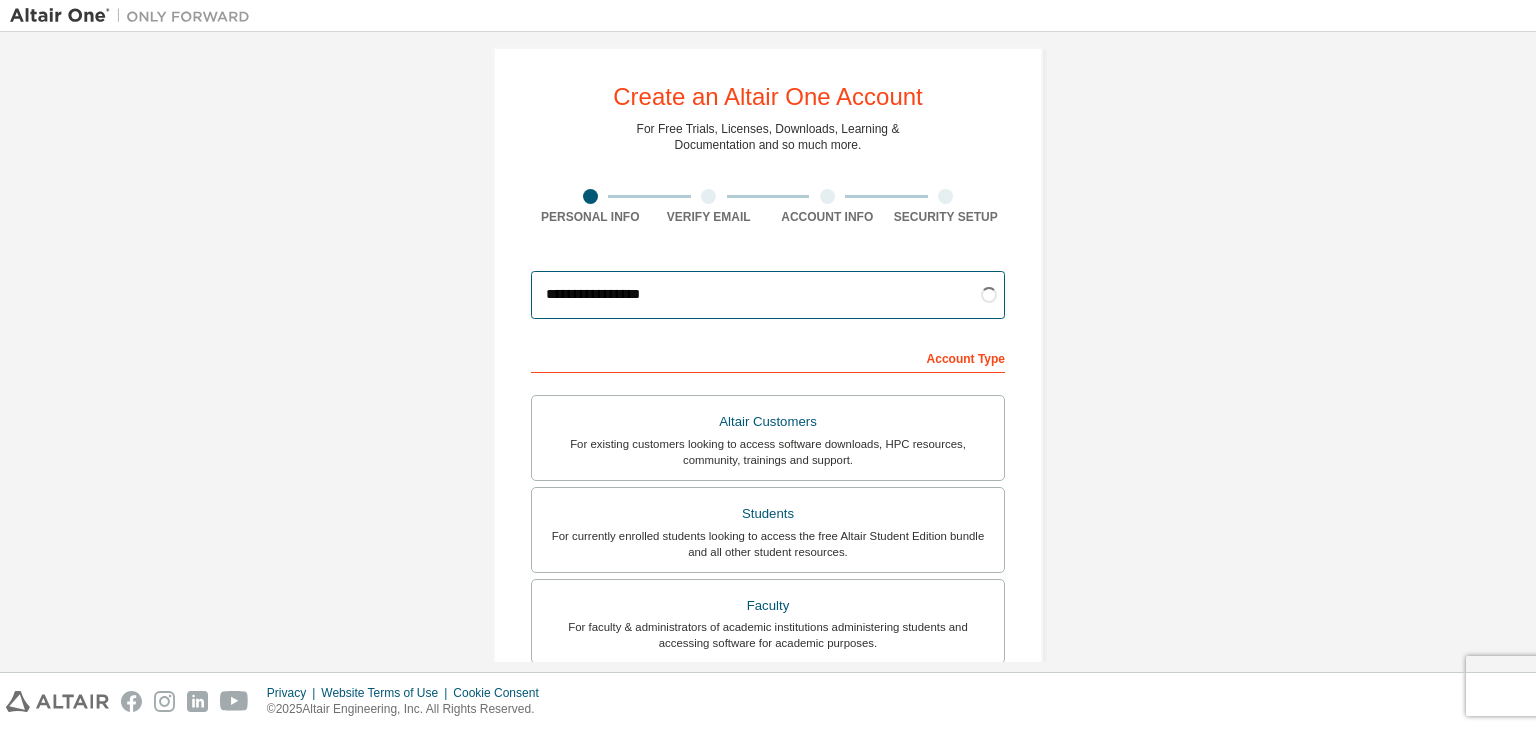 drag, startPoint x: 684, startPoint y: 297, endPoint x: 463, endPoint y: 302, distance: 221.05655 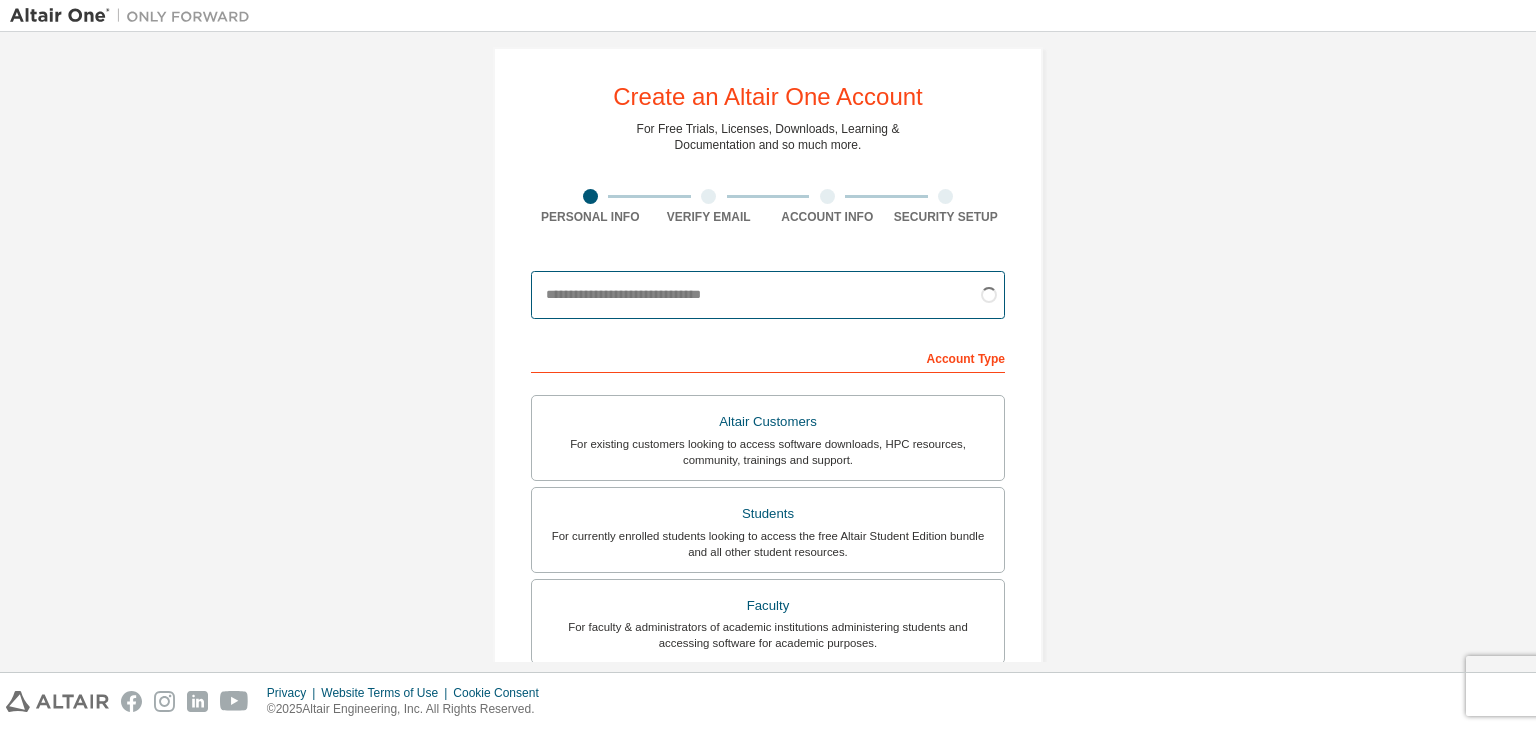 click at bounding box center (768, 295) 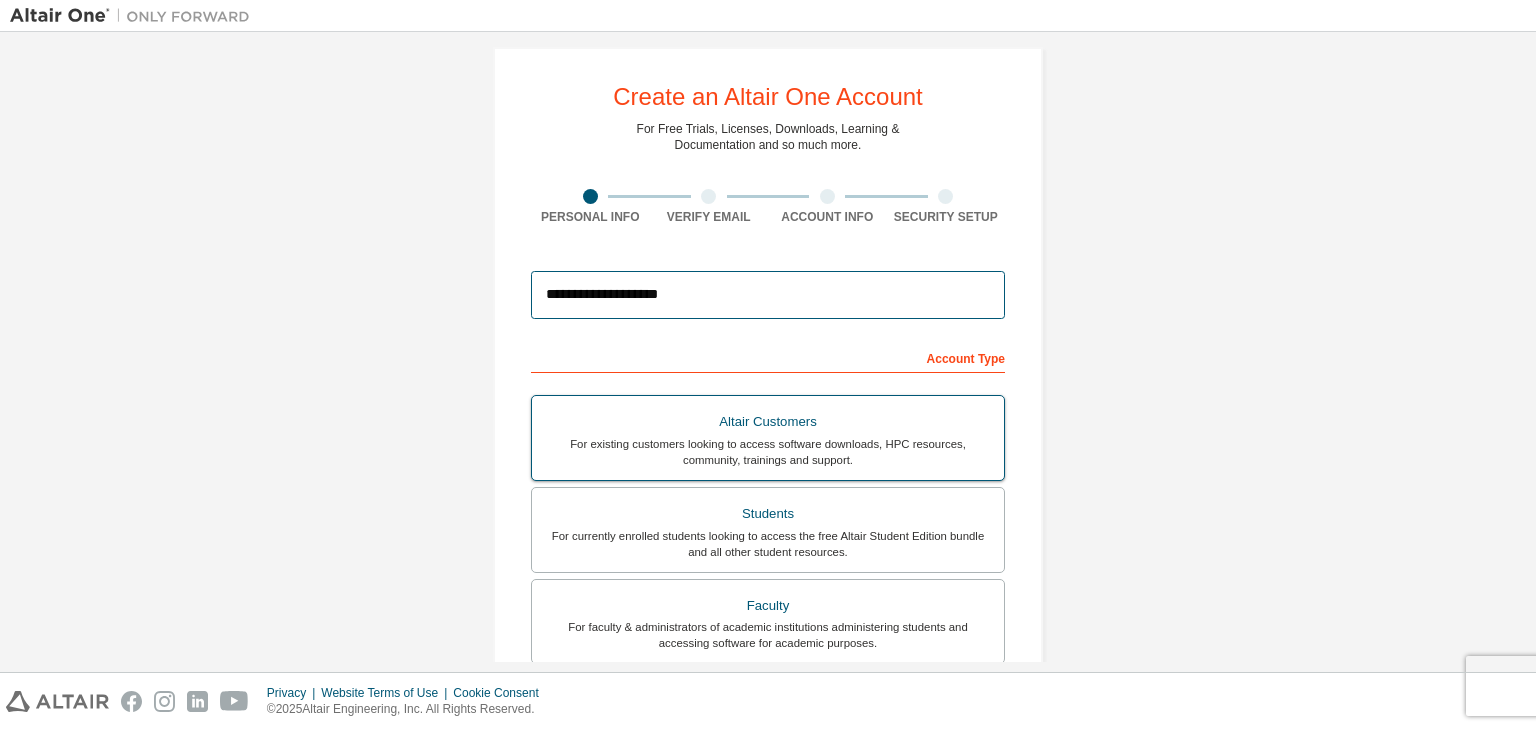 scroll, scrollTop: 435, scrollLeft: 0, axis: vertical 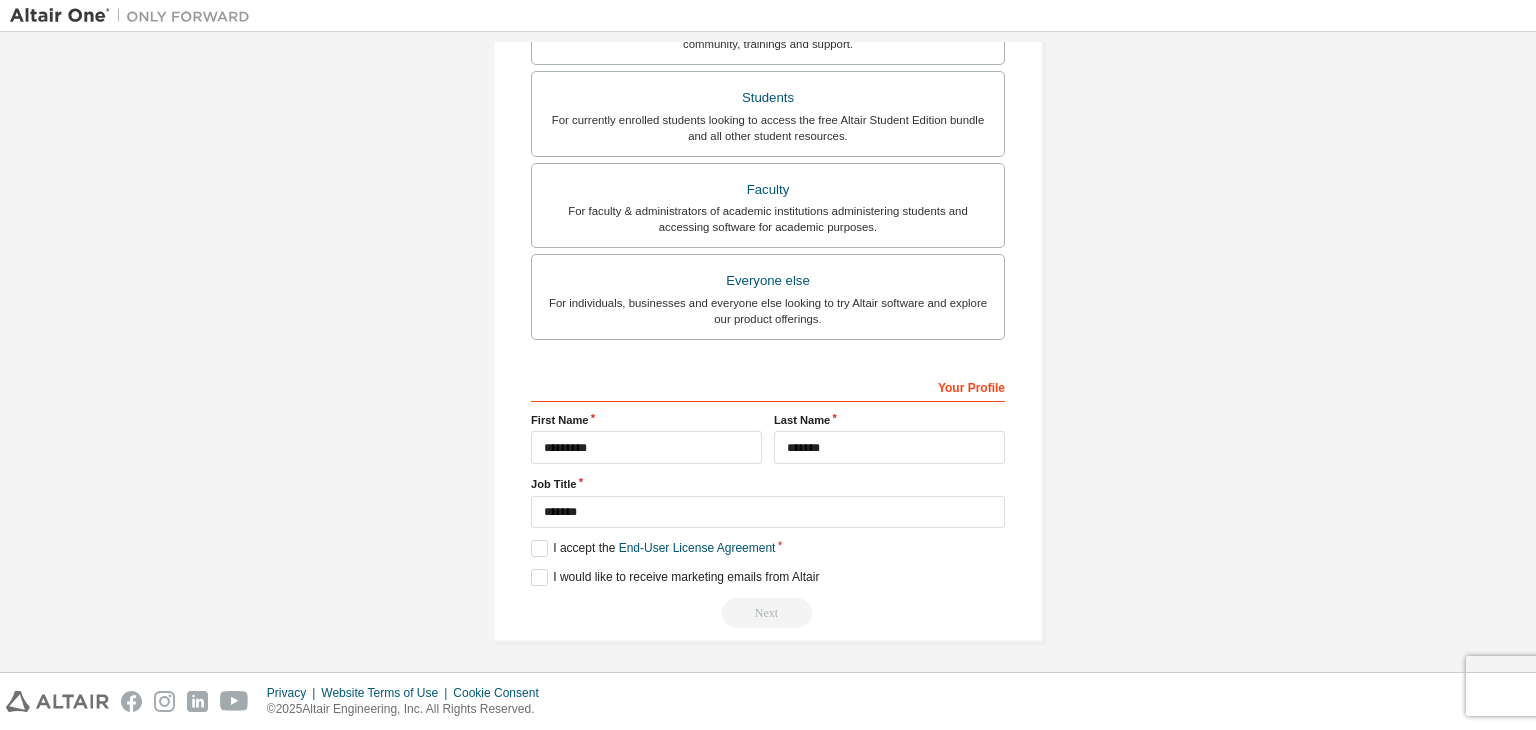 click on "Next" at bounding box center (768, 613) 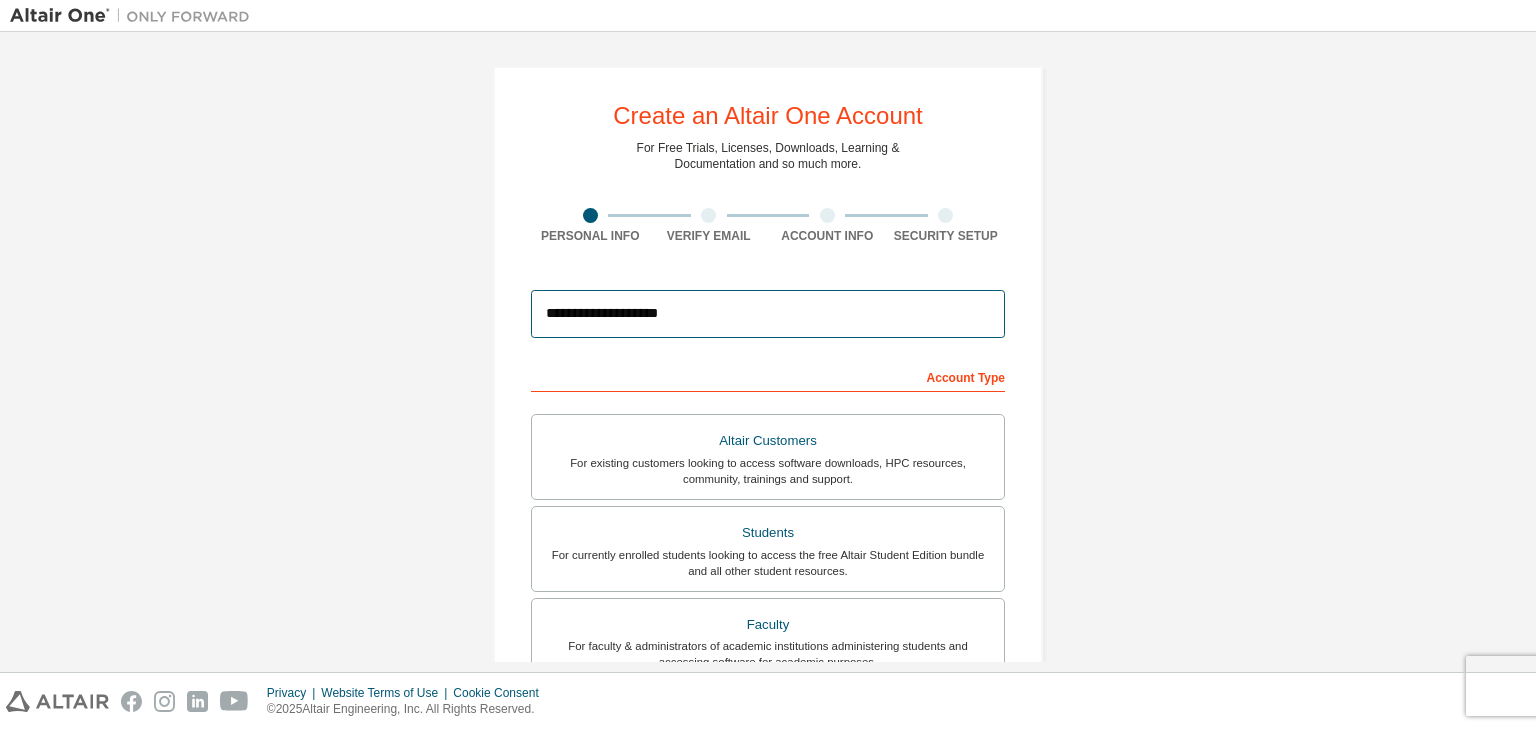 click on "**********" at bounding box center (768, 314) 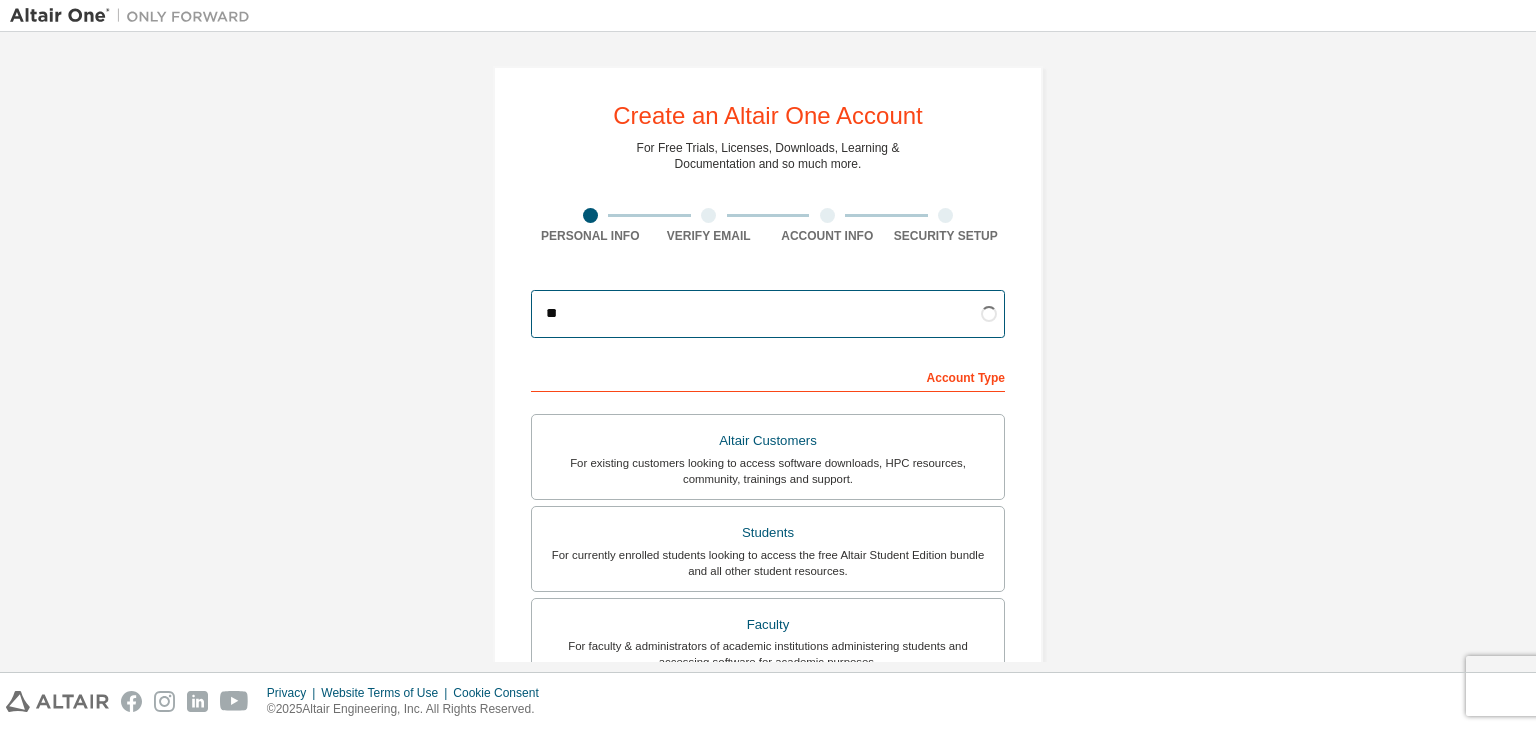 type on "*" 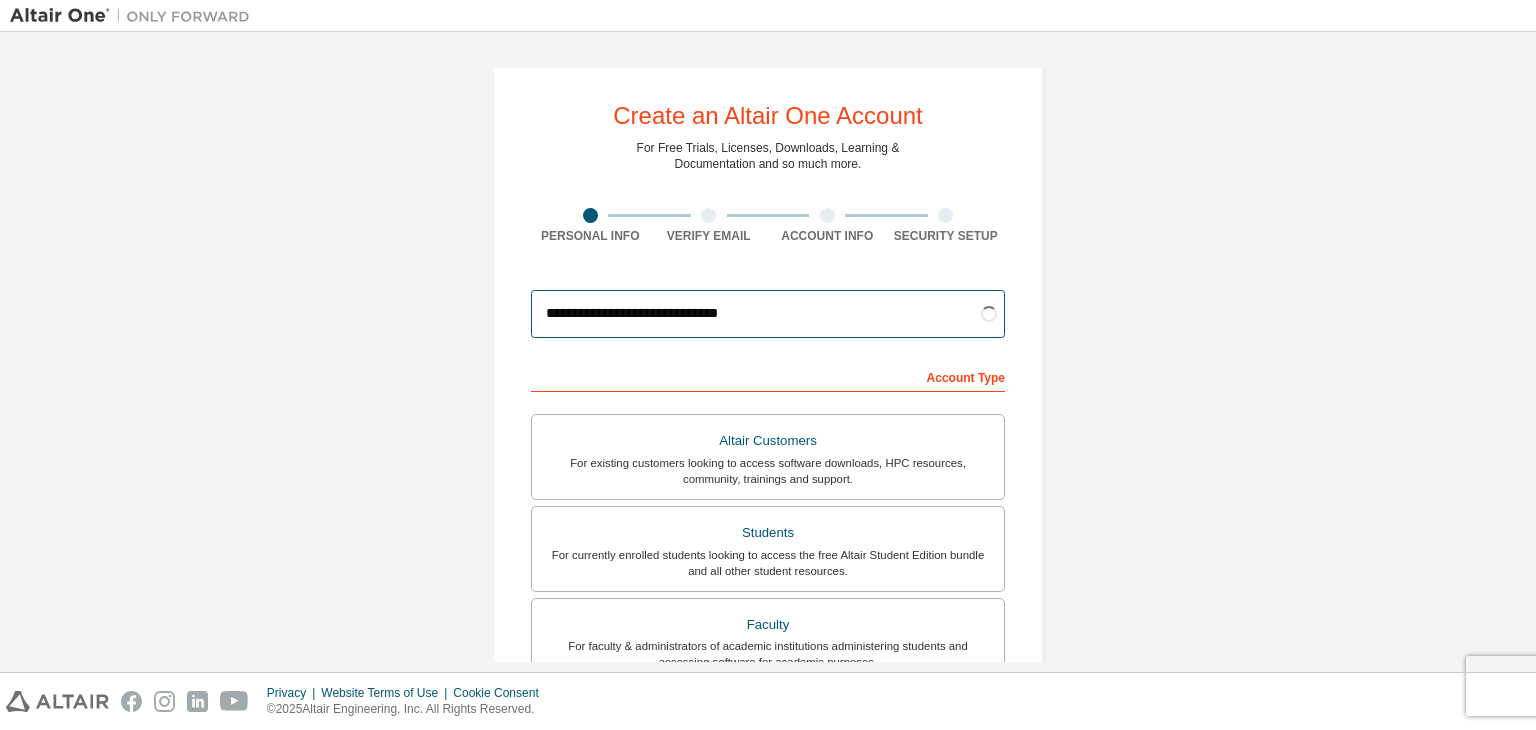 click on "**********" at bounding box center (768, 314) 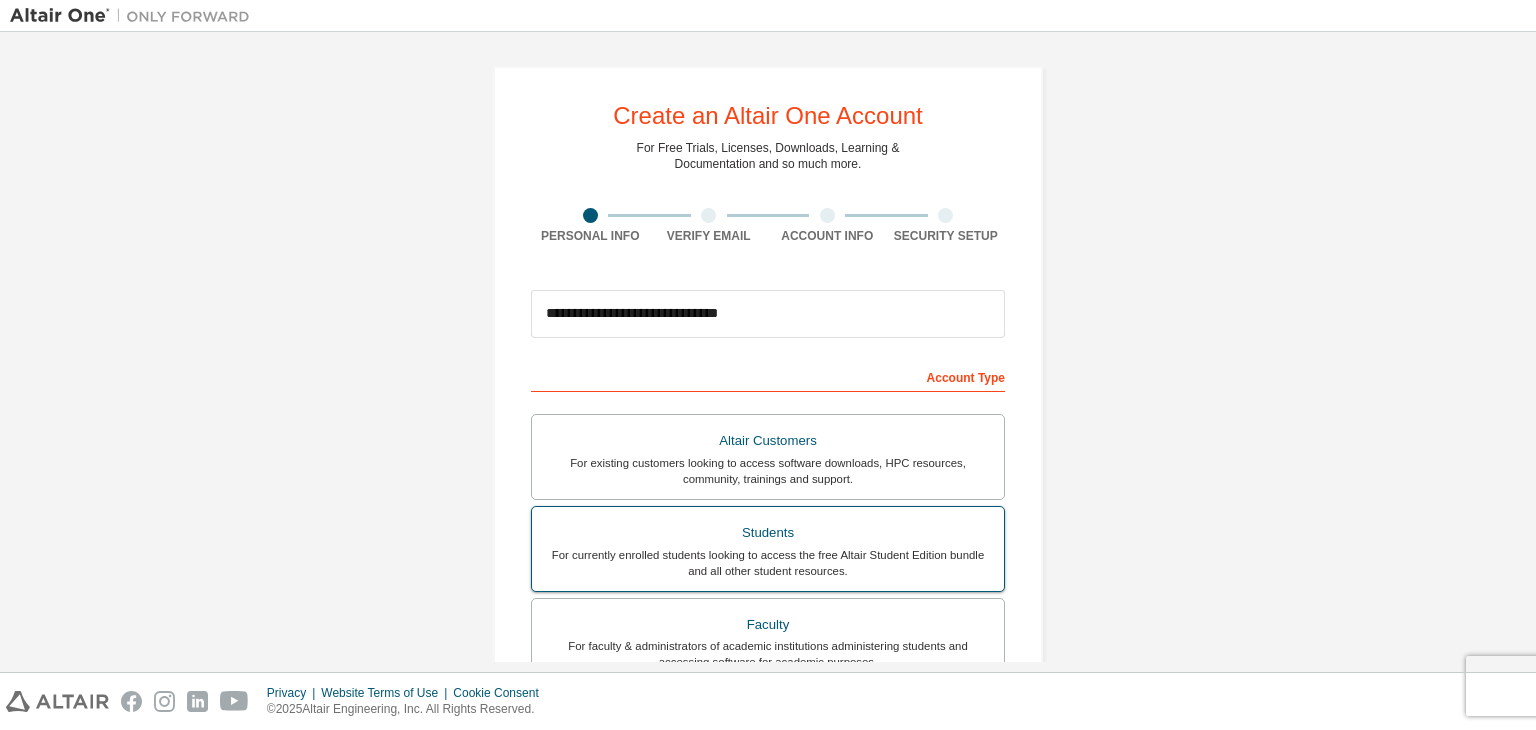 click on "Students" at bounding box center [768, 533] 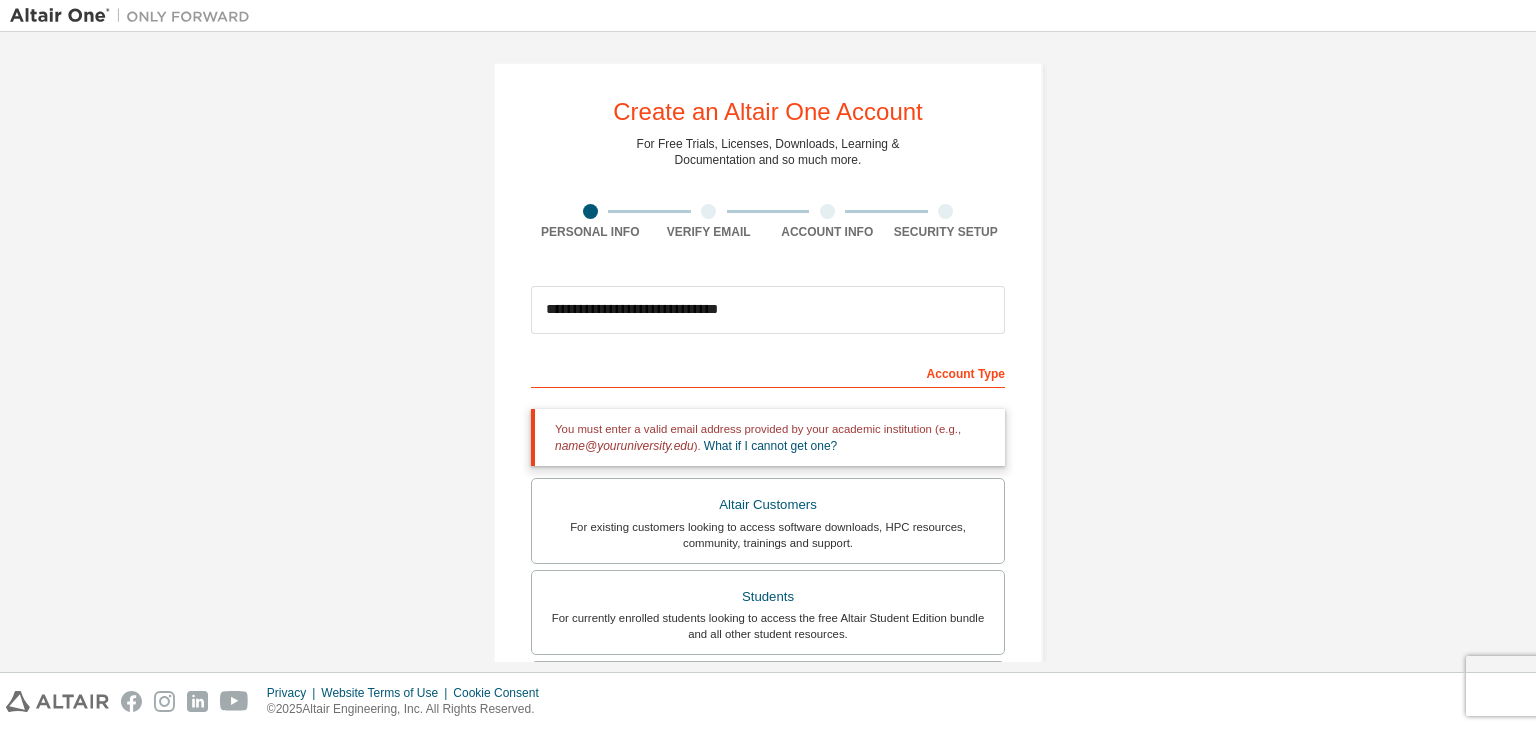 scroll, scrollTop: 0, scrollLeft: 0, axis: both 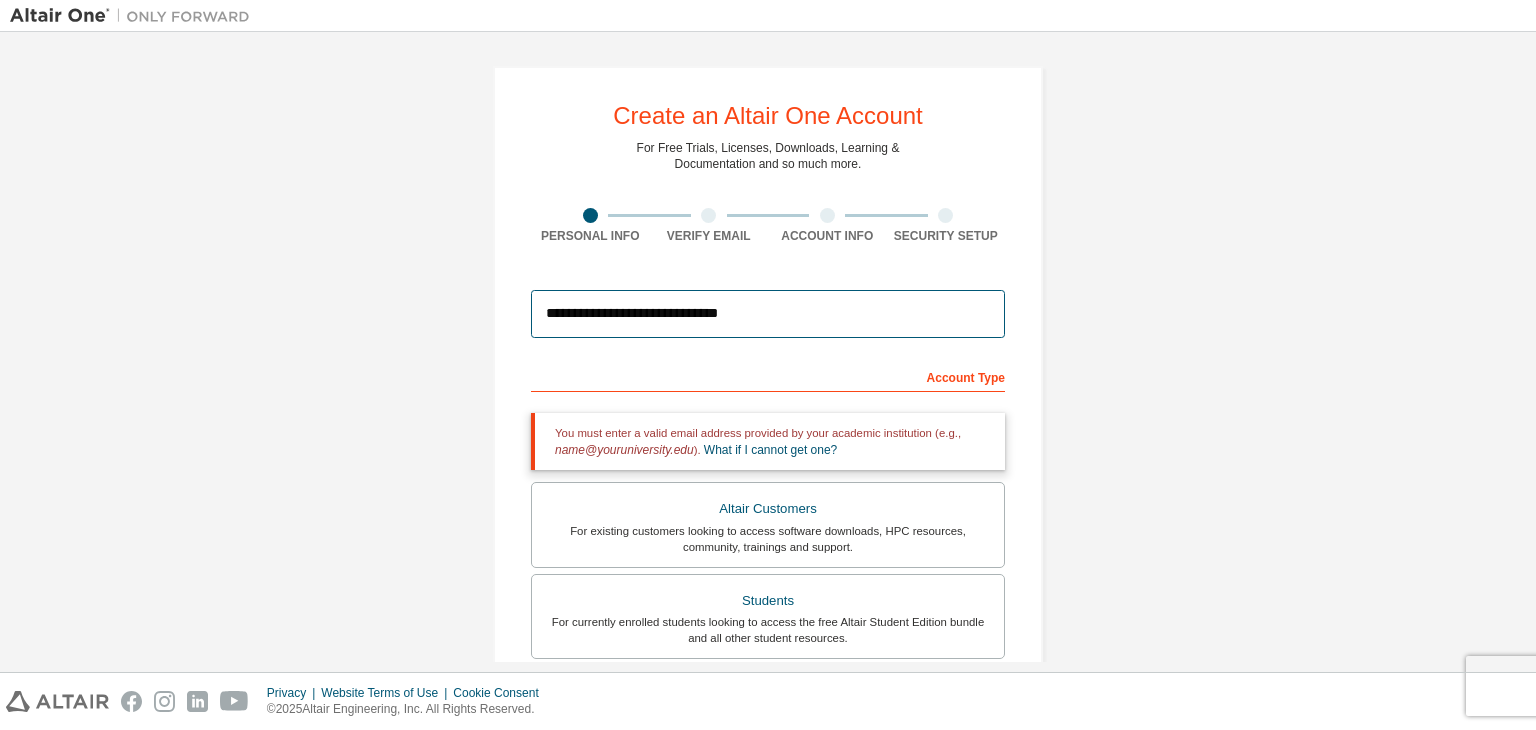 click on "**********" at bounding box center [768, 314] 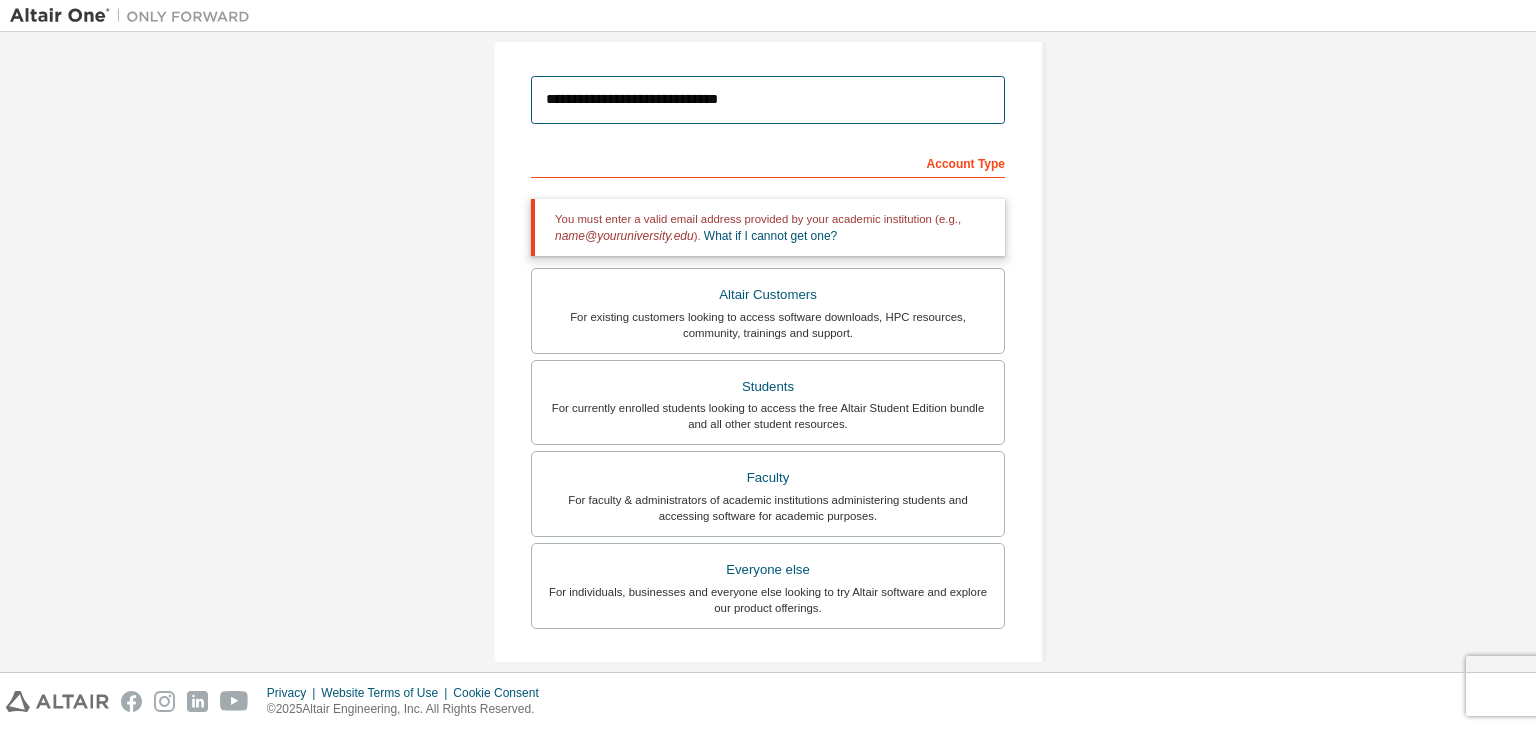 scroll, scrollTop: 0, scrollLeft: 0, axis: both 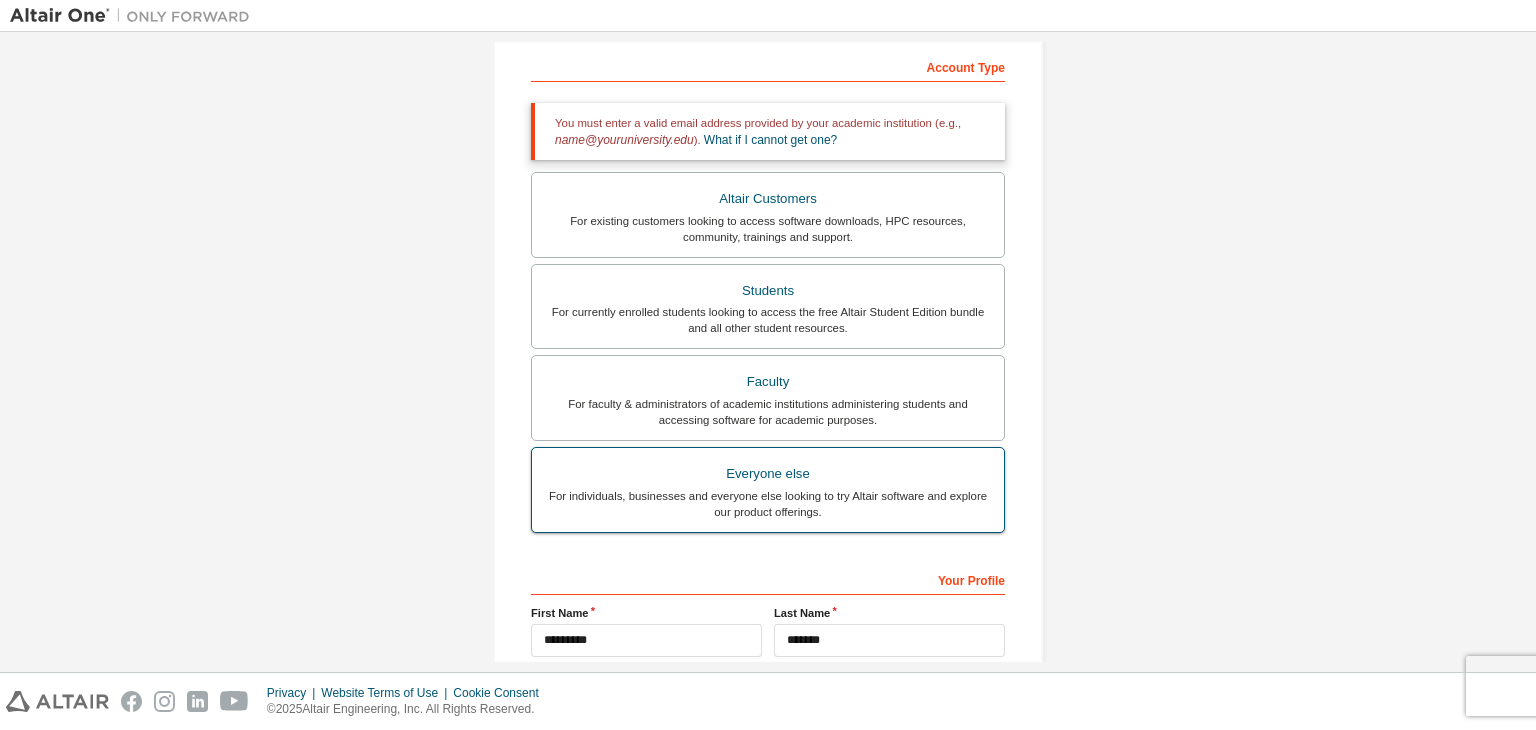 click on "For individuals, businesses and everyone else looking to try Altair software and explore our product offerings." at bounding box center (768, 504) 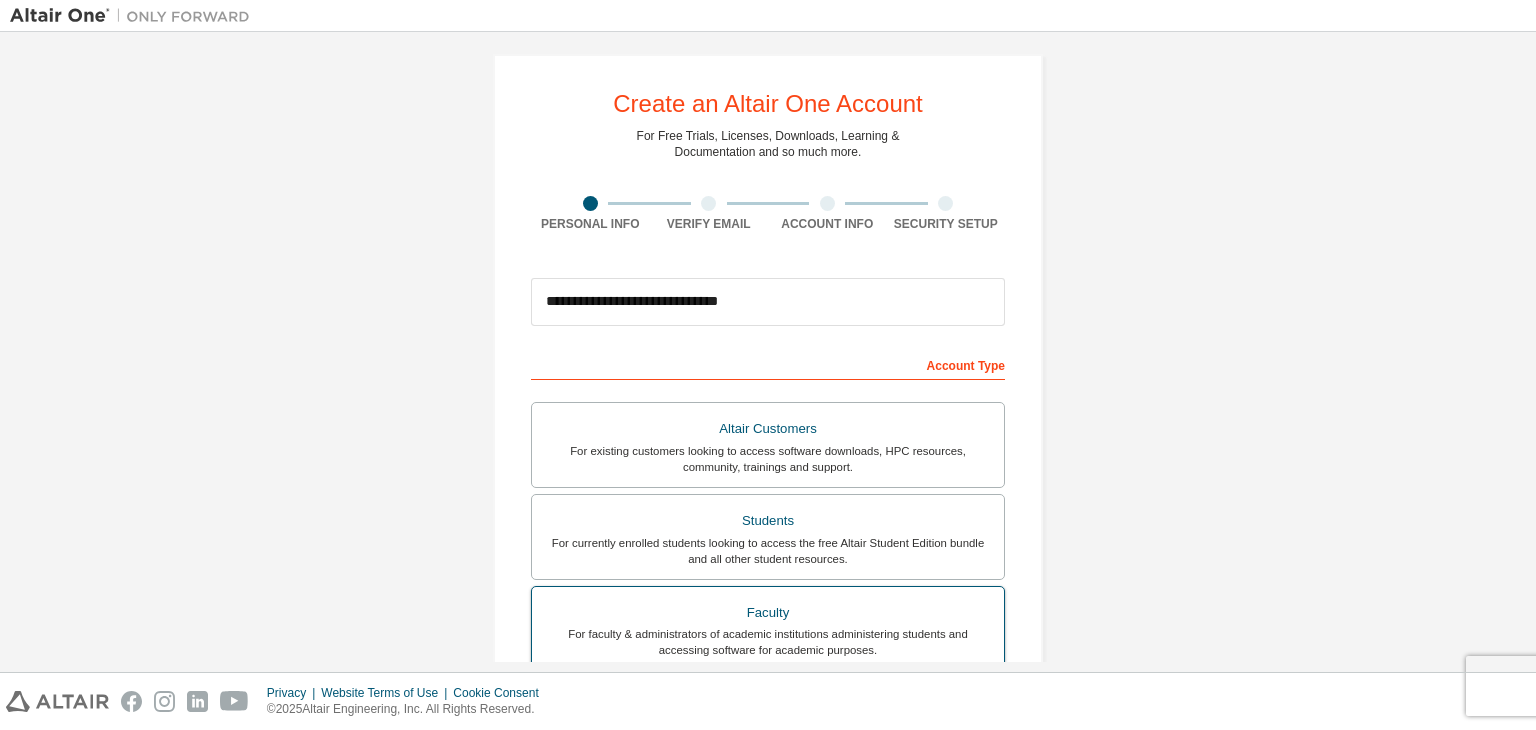 scroll, scrollTop: 0, scrollLeft: 0, axis: both 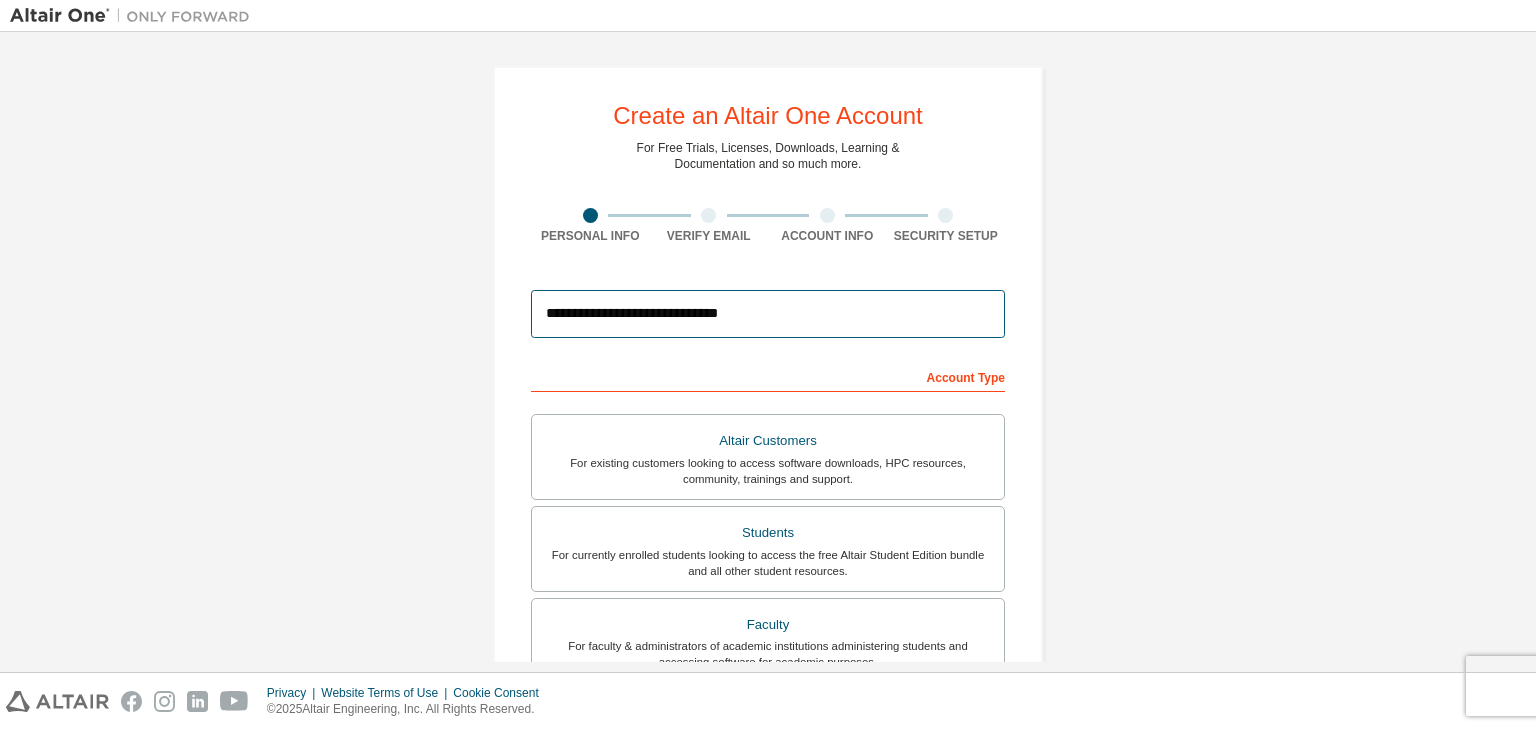 click on "**********" at bounding box center (768, 314) 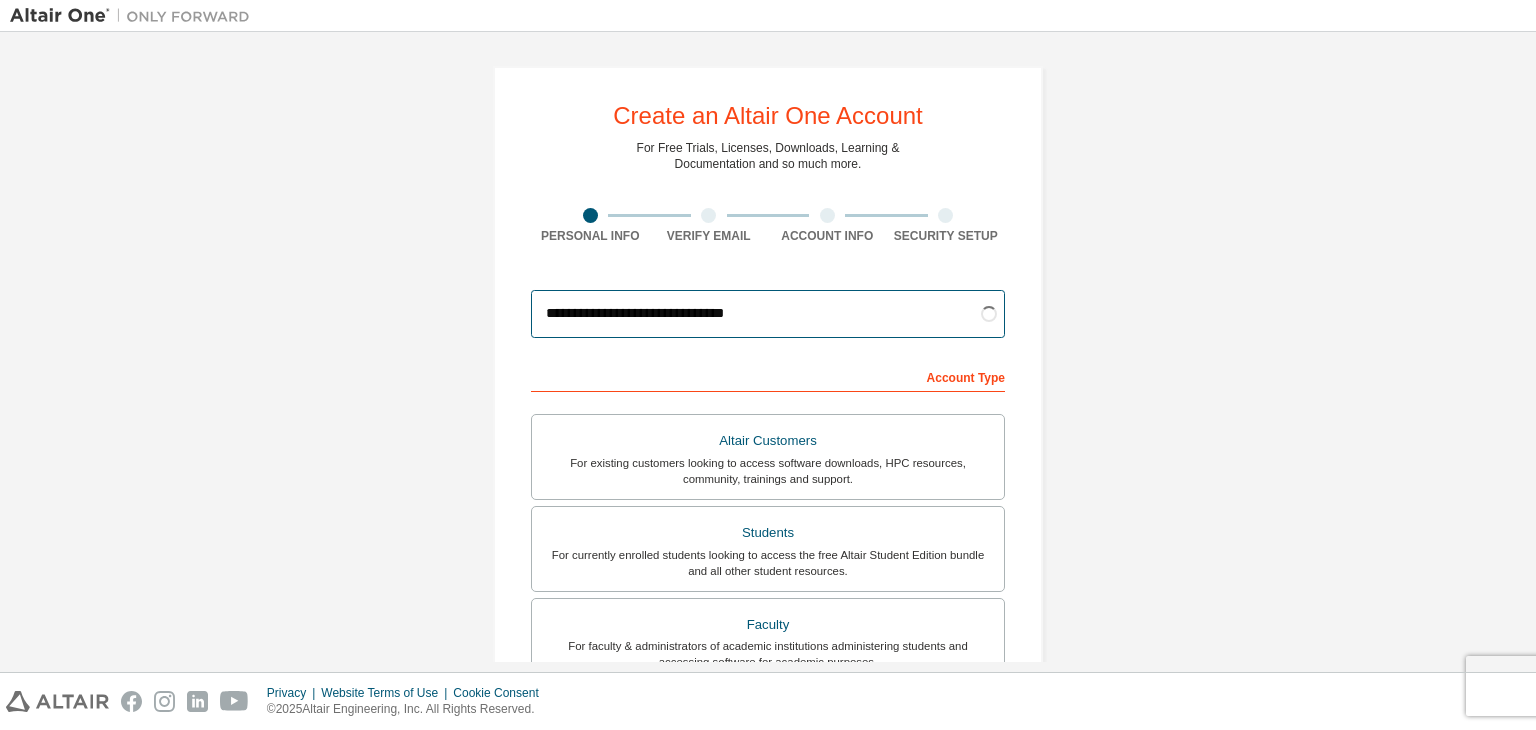 type on "**********" 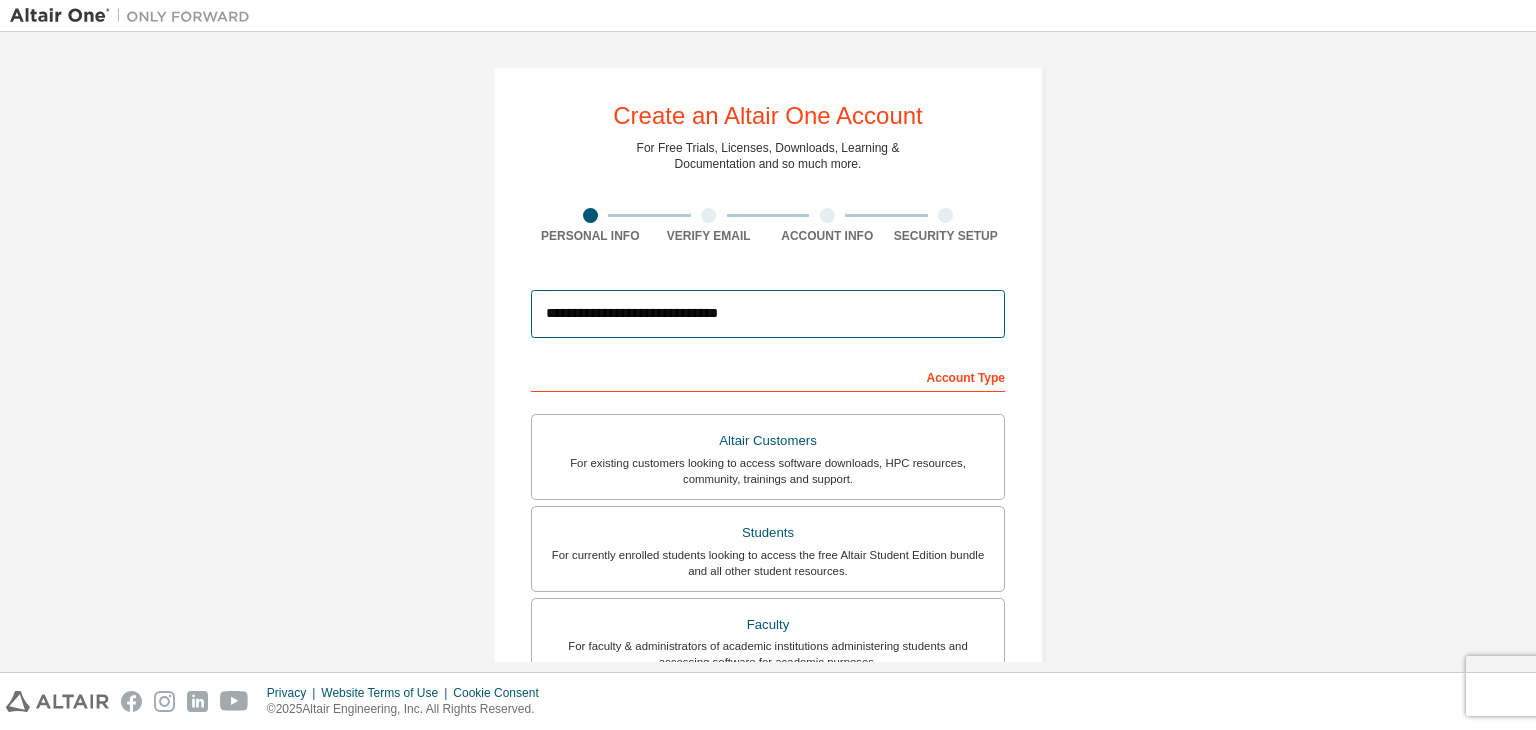 scroll, scrollTop: 435, scrollLeft: 0, axis: vertical 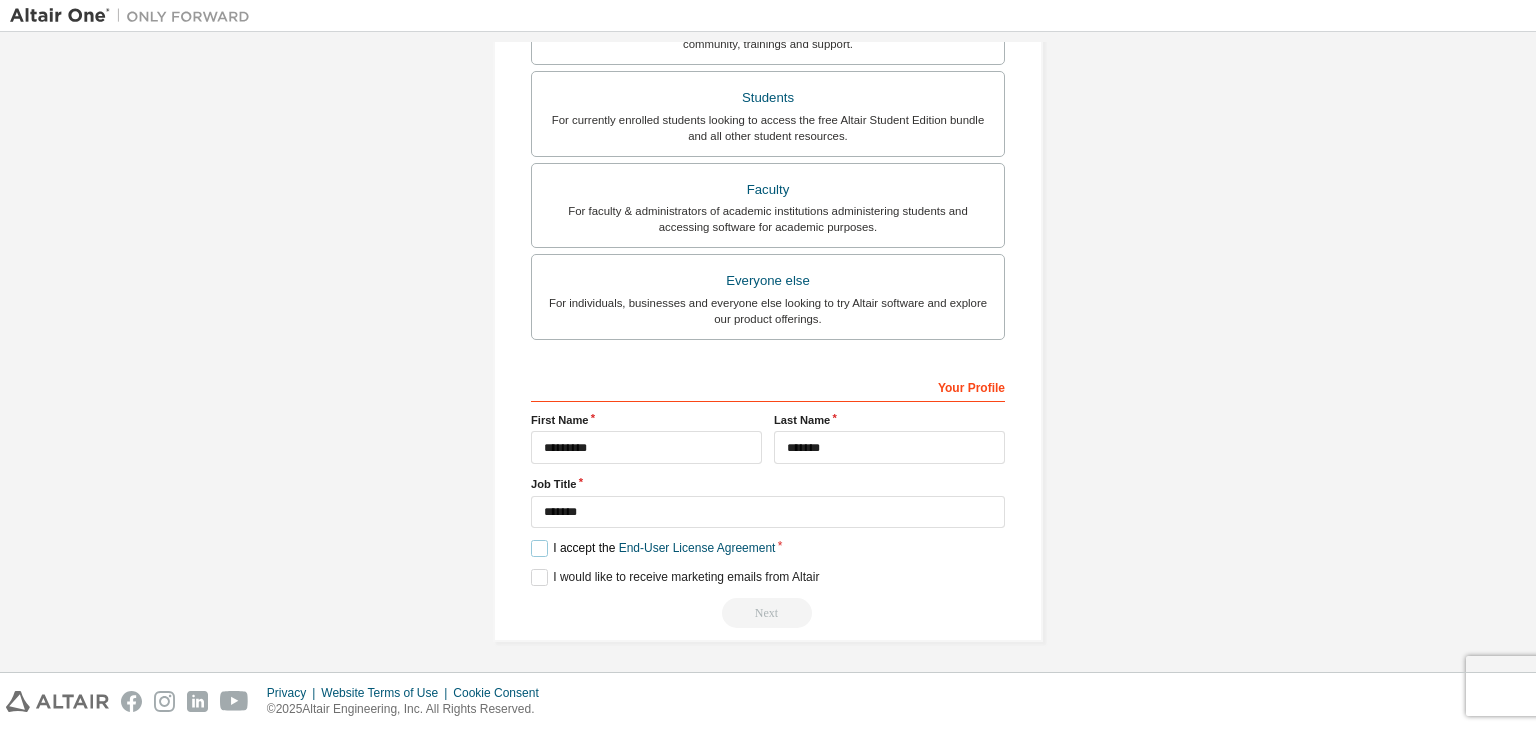 click on "I accept the    End-User License Agreement" at bounding box center [653, 548] 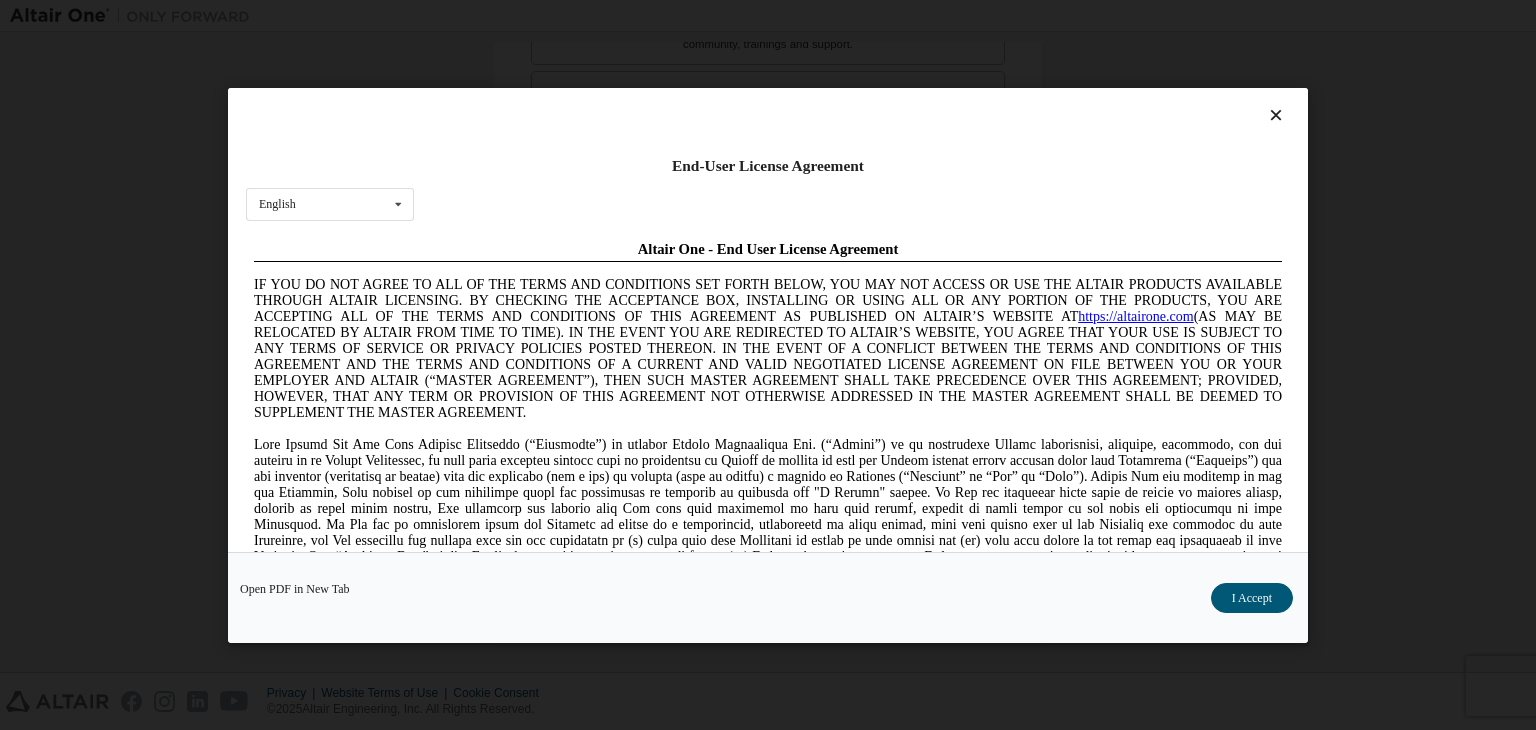 scroll, scrollTop: 0, scrollLeft: 0, axis: both 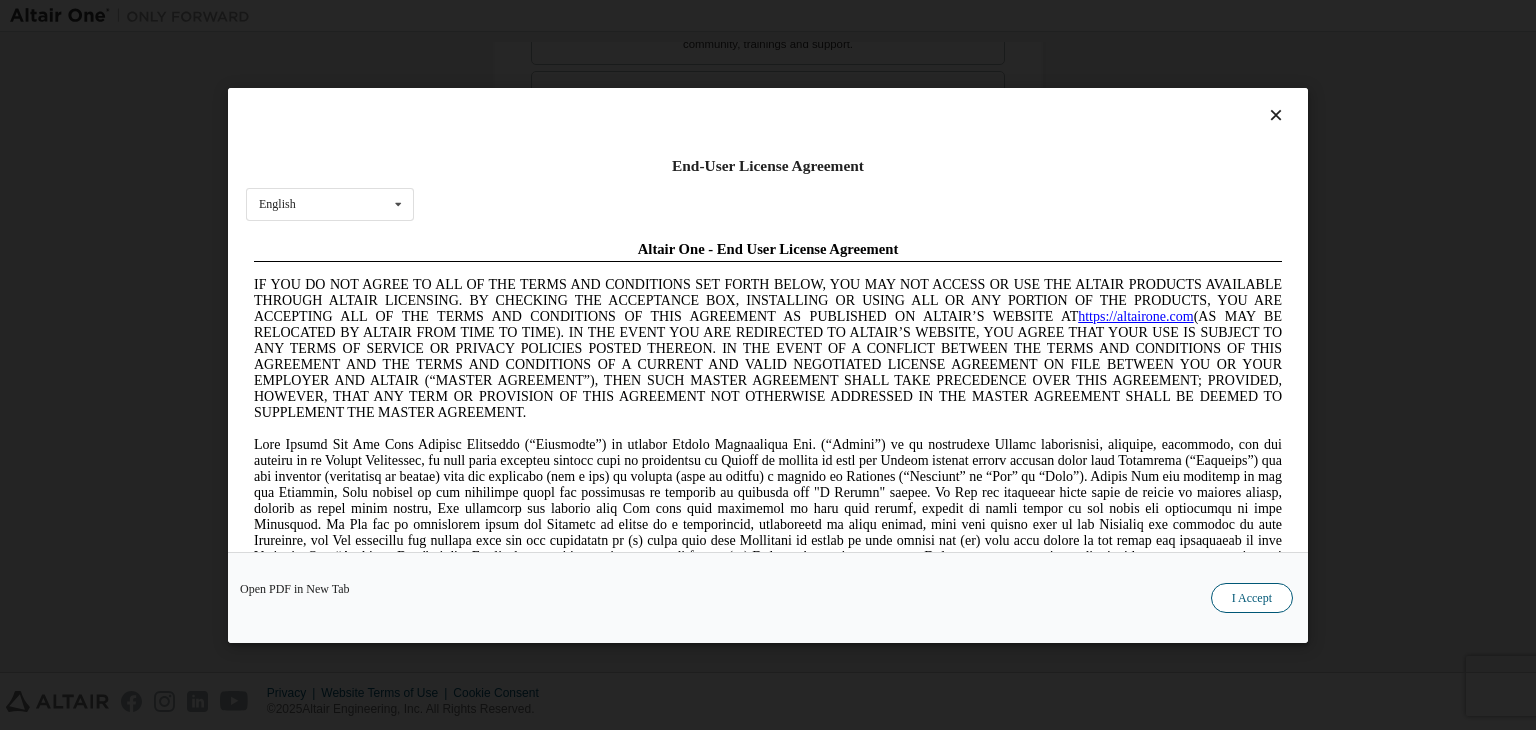 click on "I Accept" at bounding box center (1252, 598) 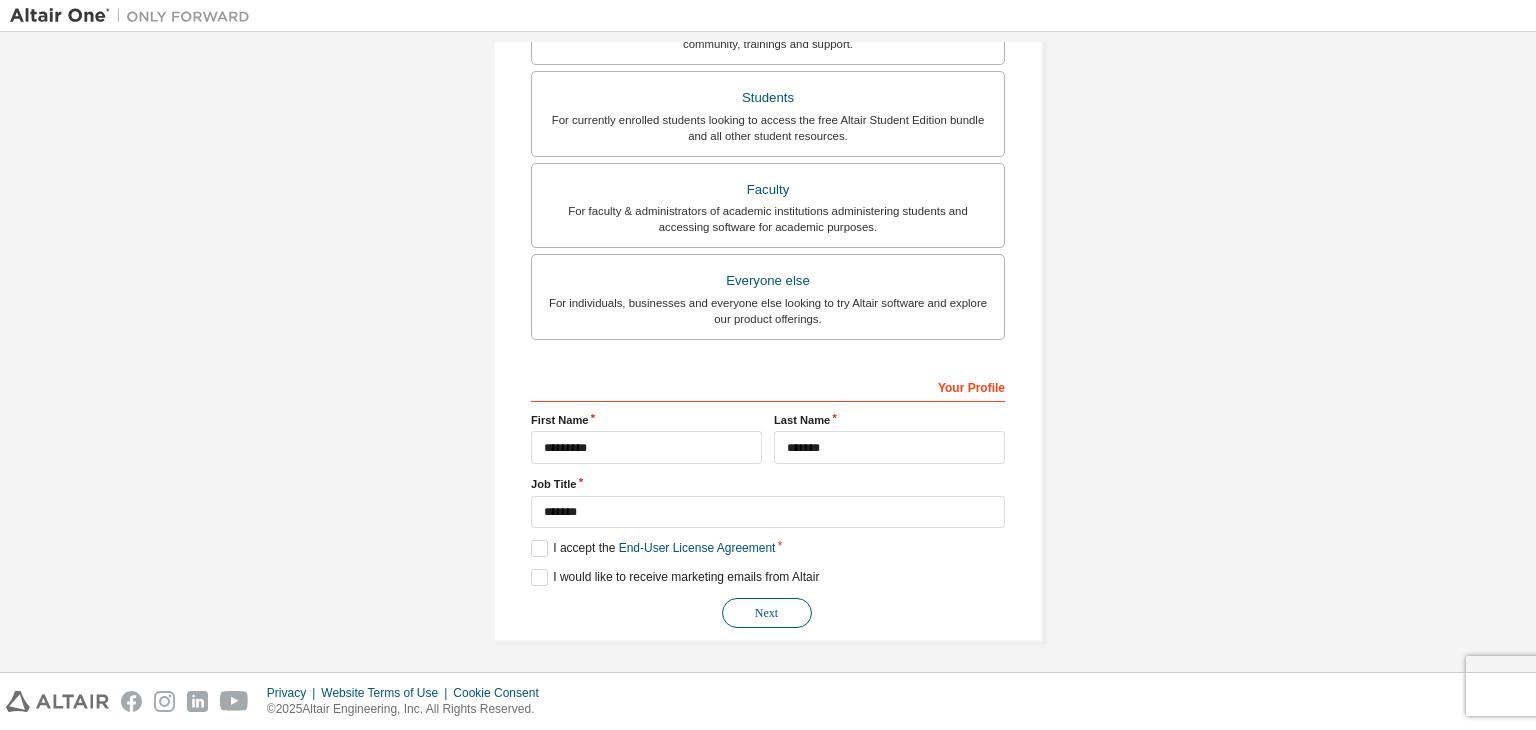 click on "Next" at bounding box center (767, 613) 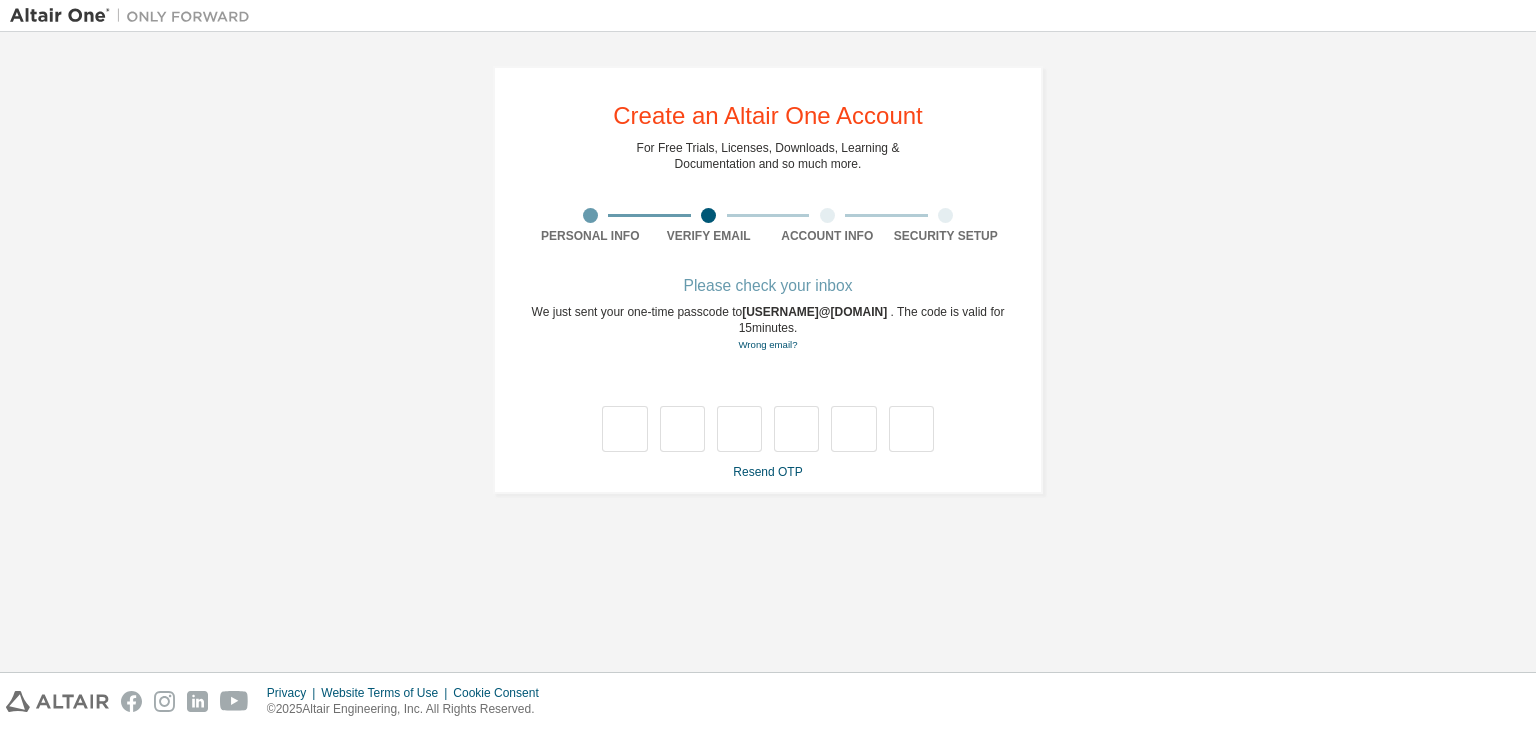 scroll, scrollTop: 0, scrollLeft: 0, axis: both 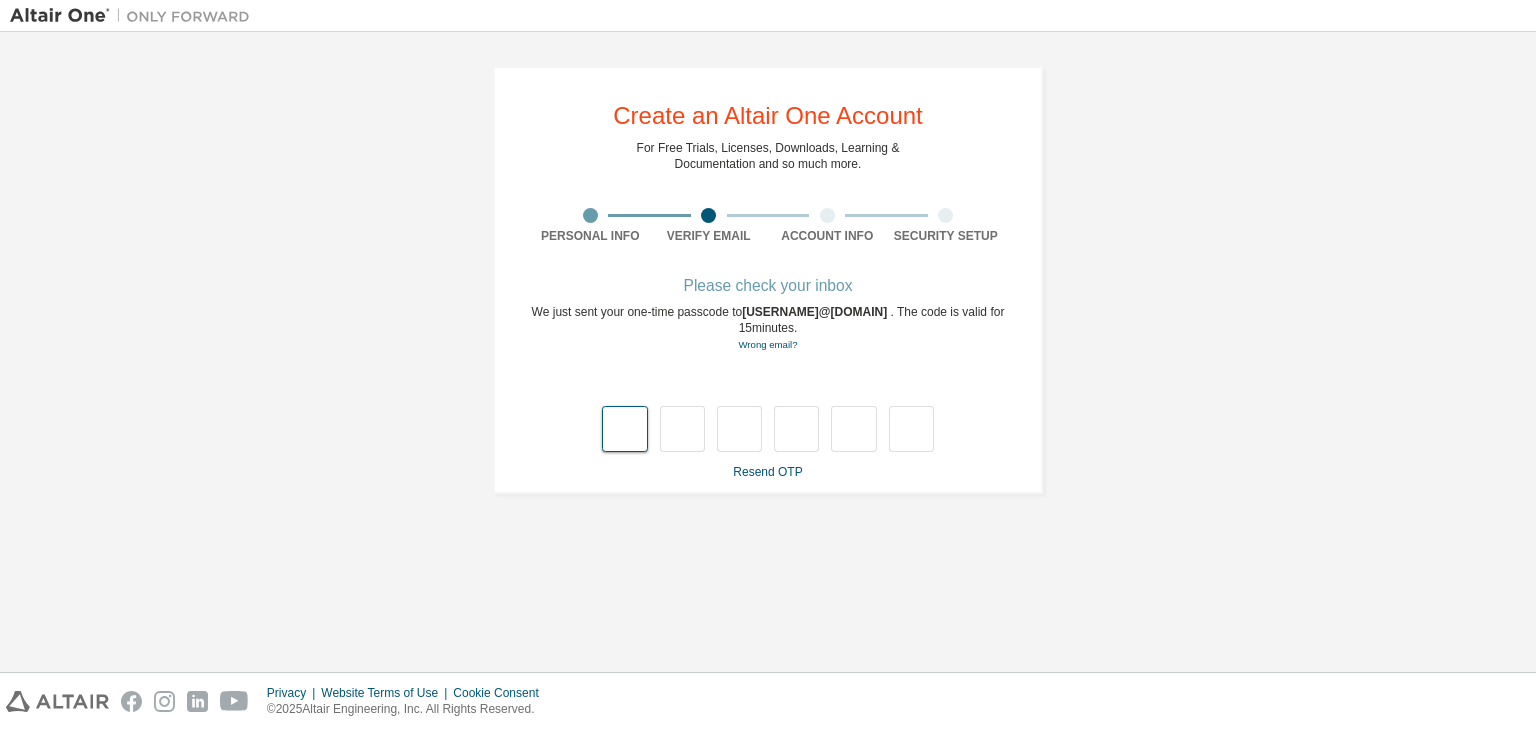 type on "*" 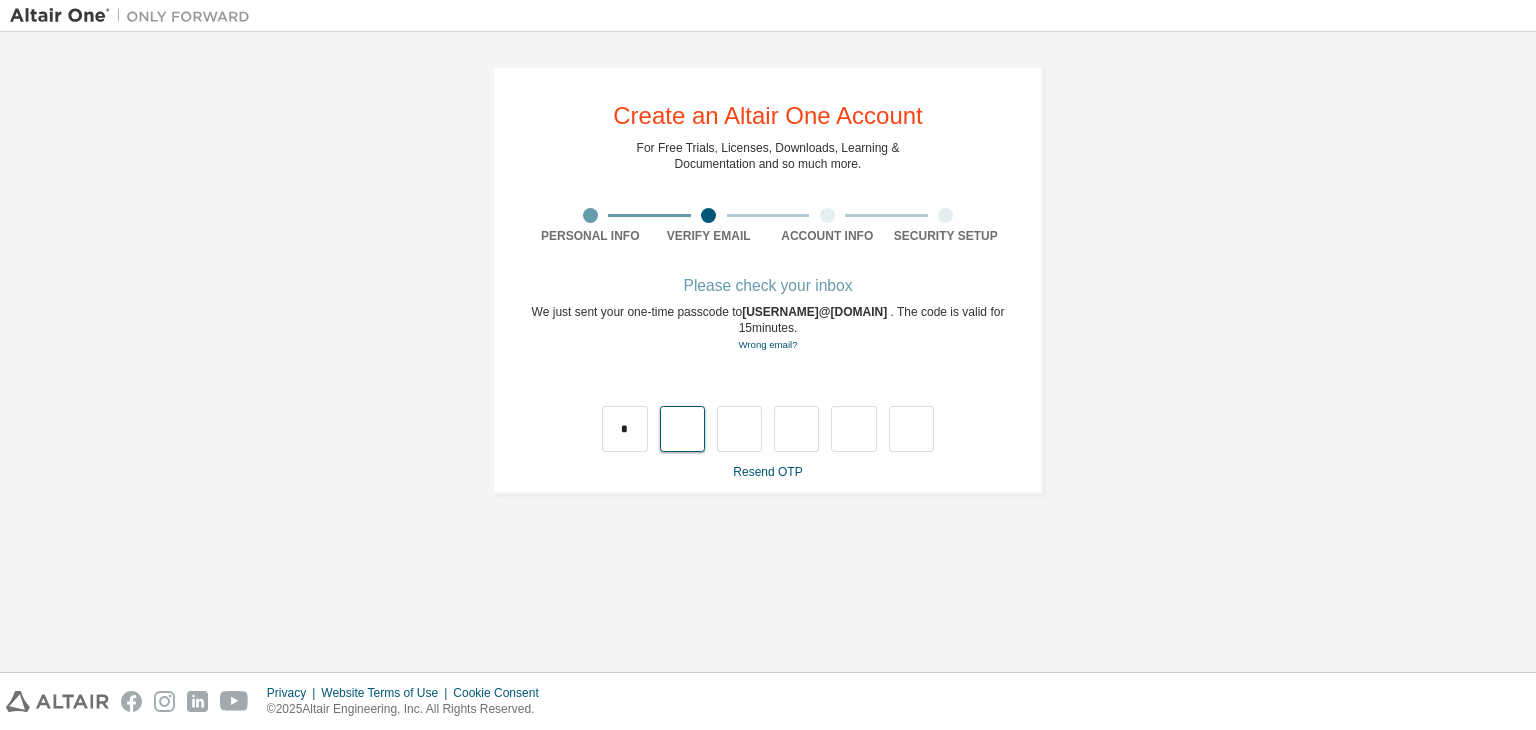 type on "*" 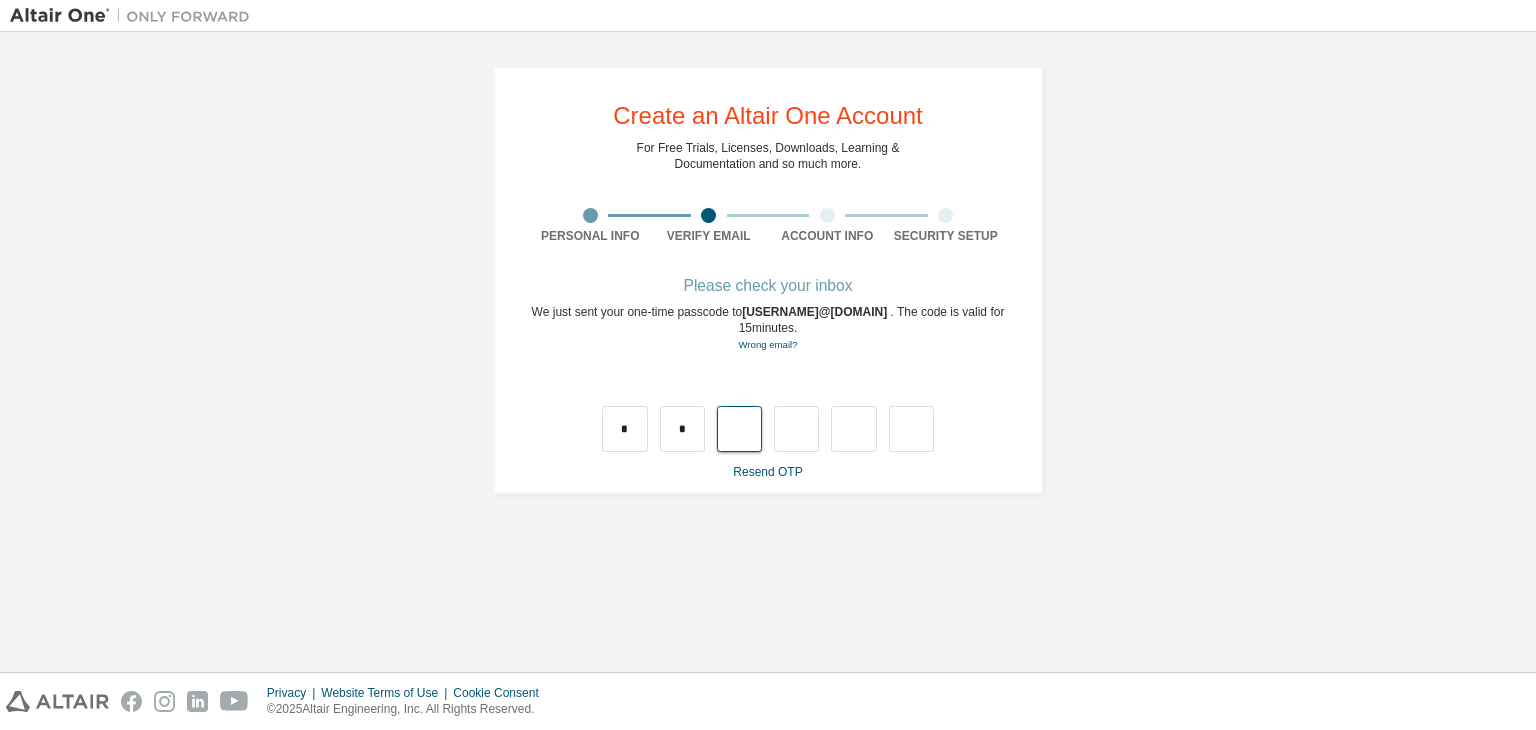 type on "*" 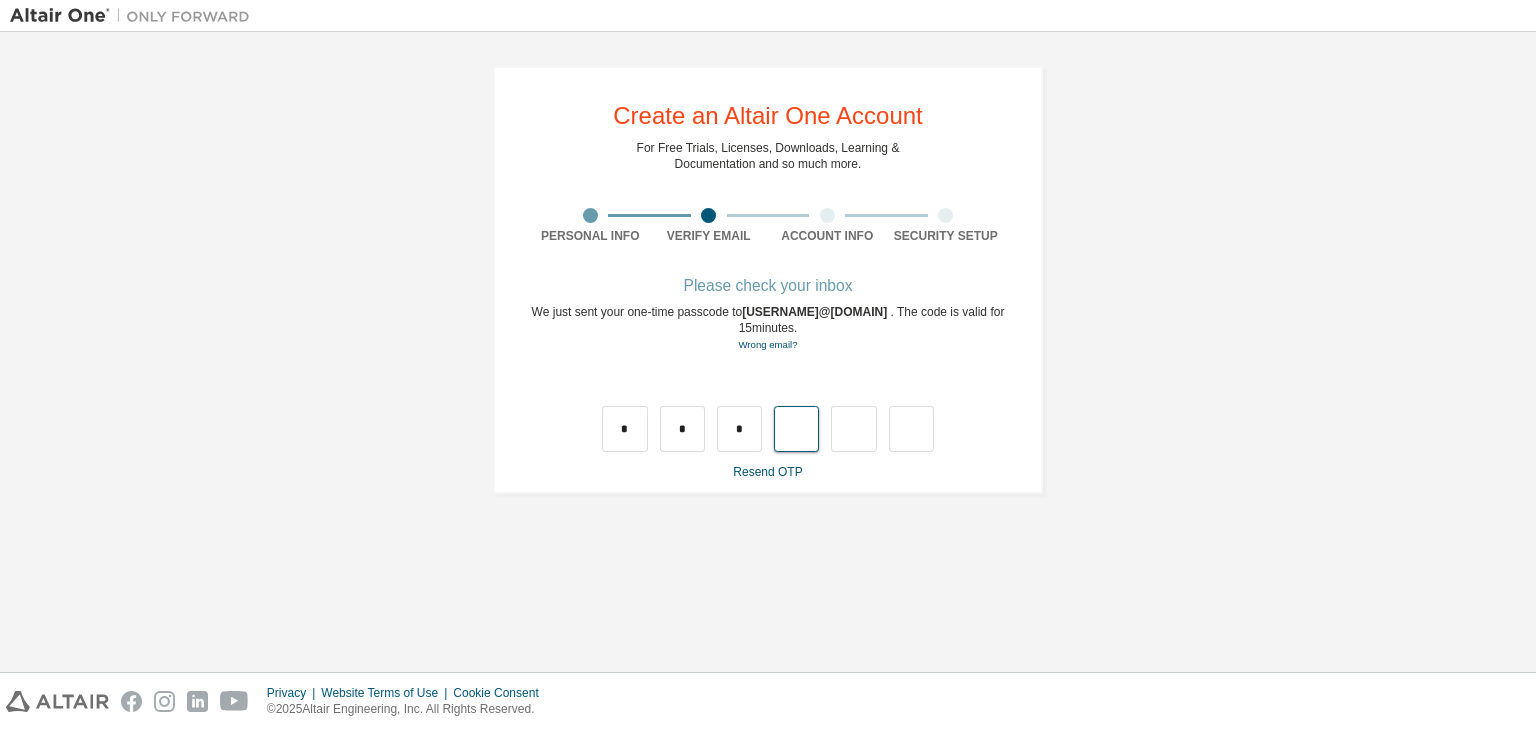 type on "*" 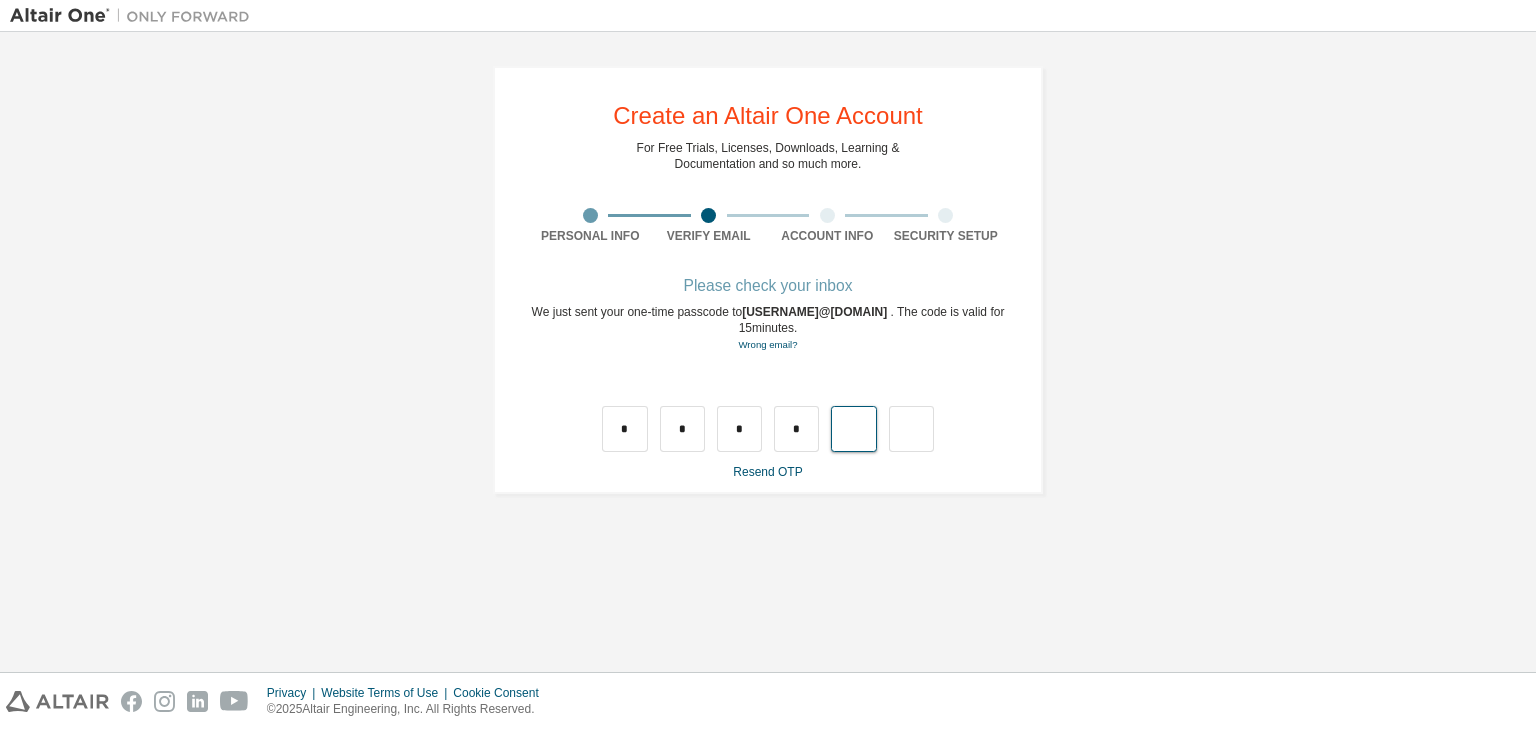 type on "*" 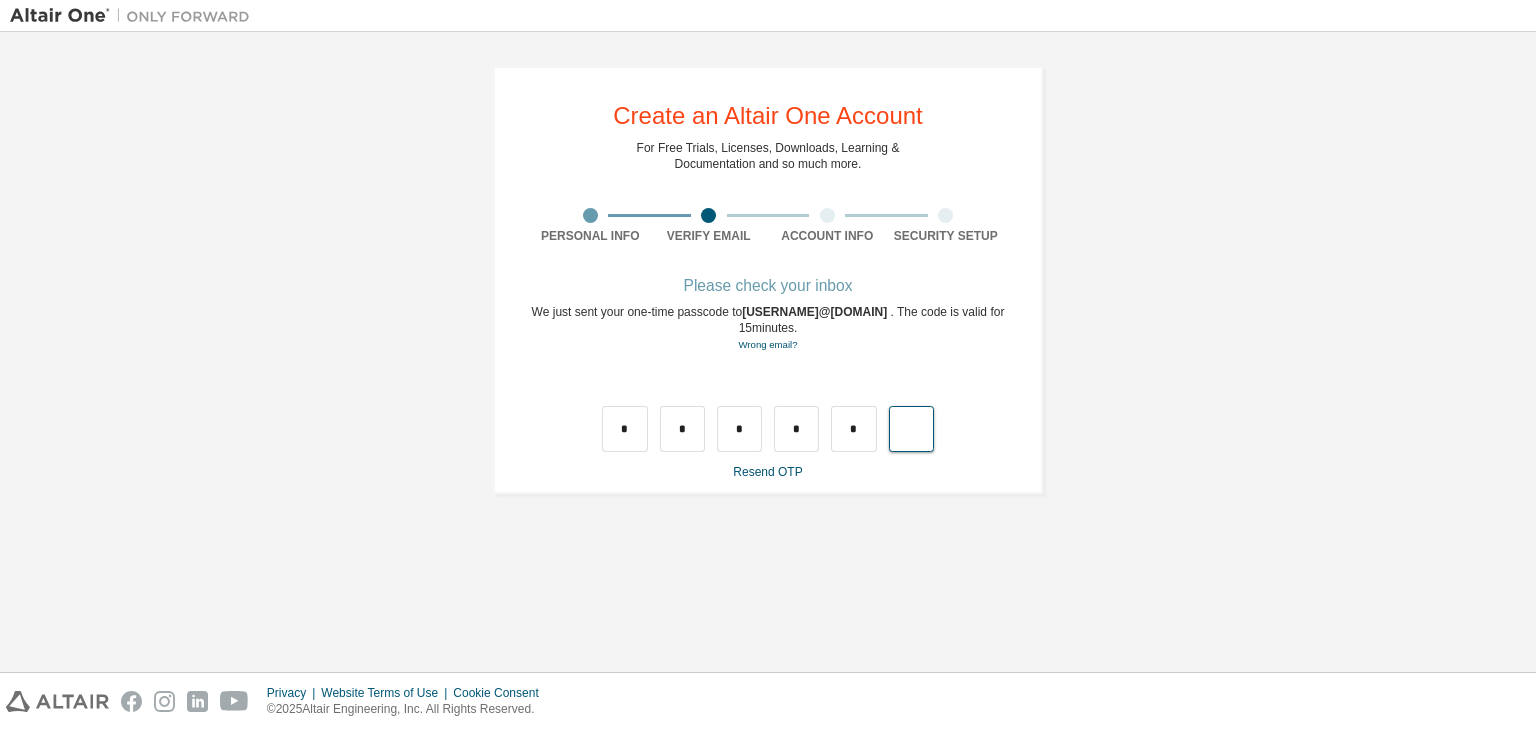 type on "*" 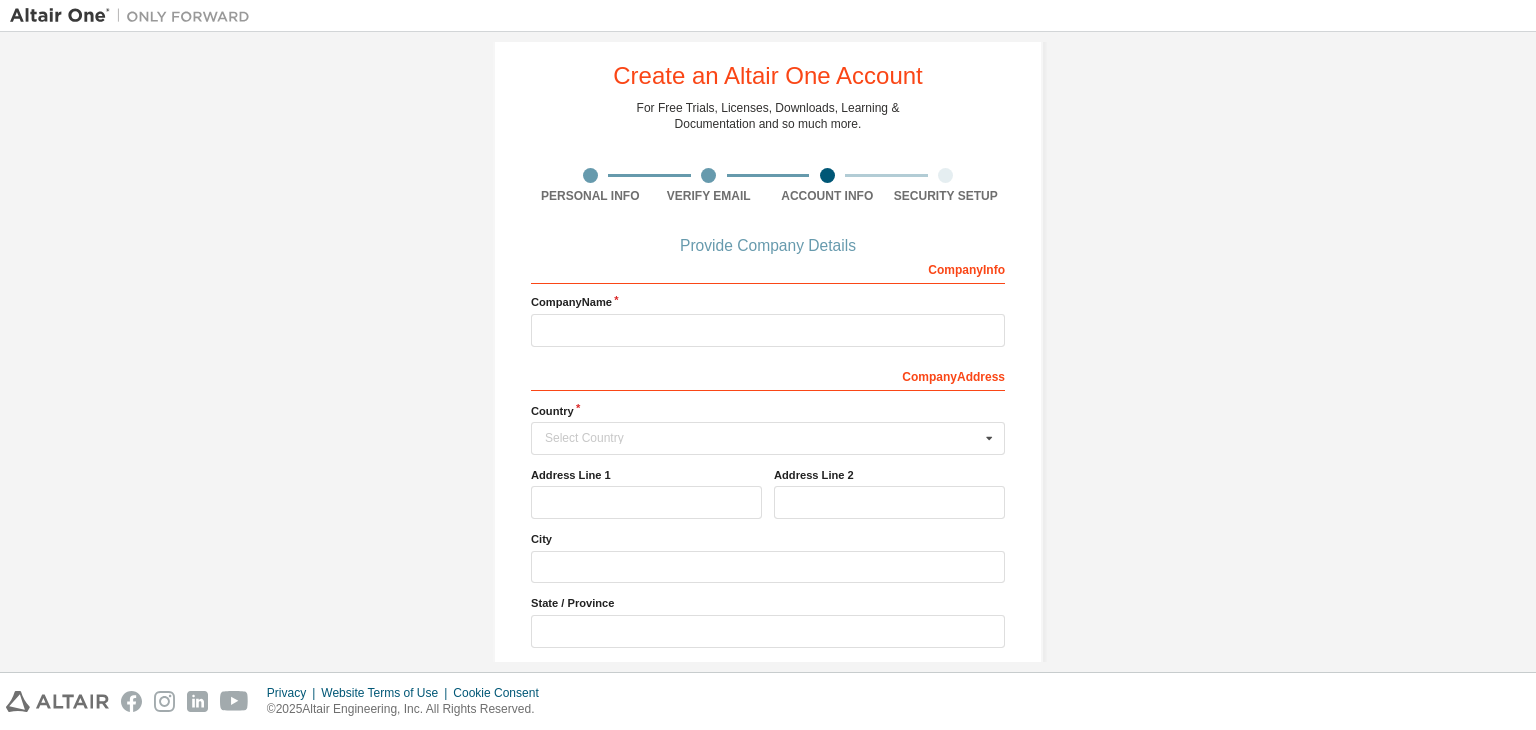 scroll, scrollTop: 39, scrollLeft: 0, axis: vertical 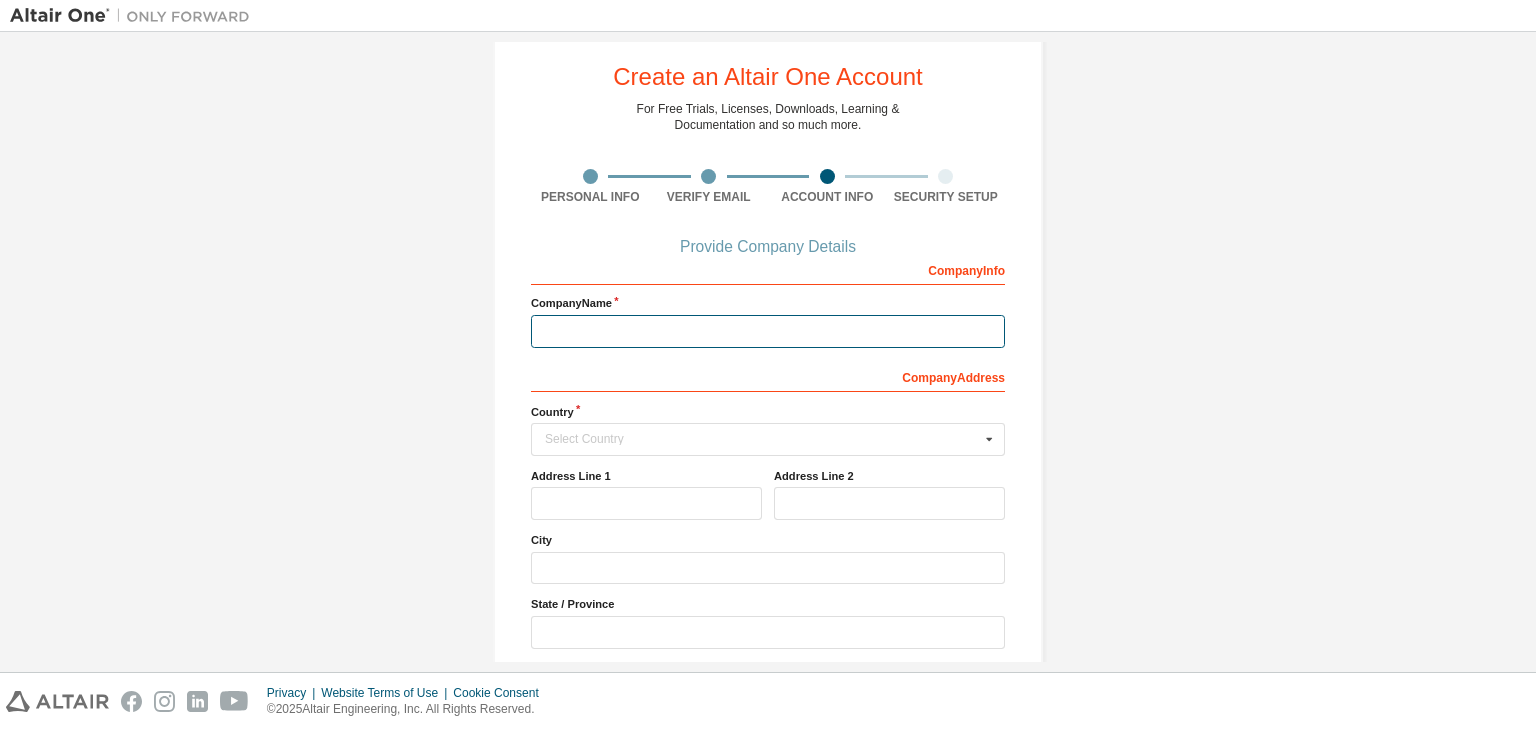 click at bounding box center [768, 331] 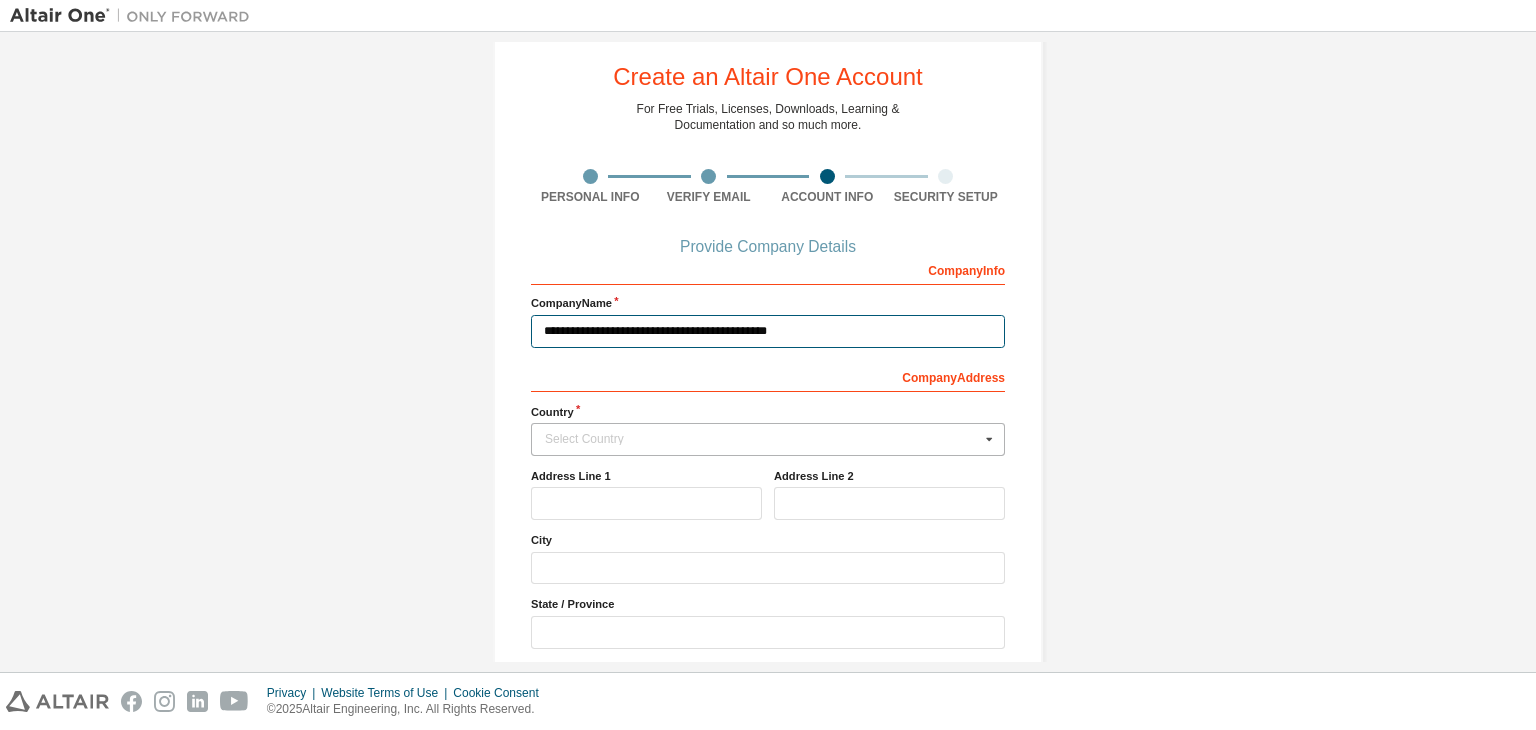 type on "**********" 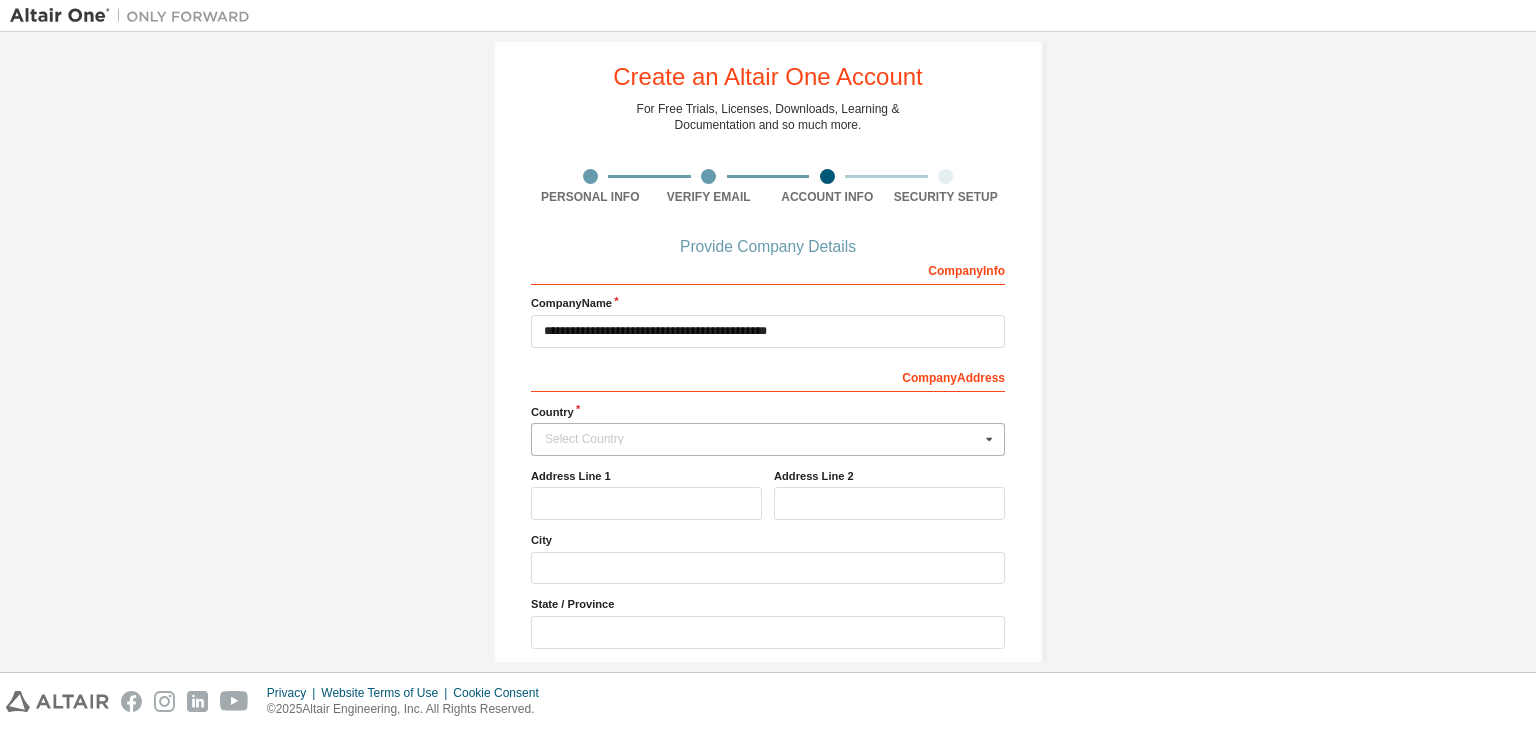 click on "Select Country" at bounding box center [762, 439] 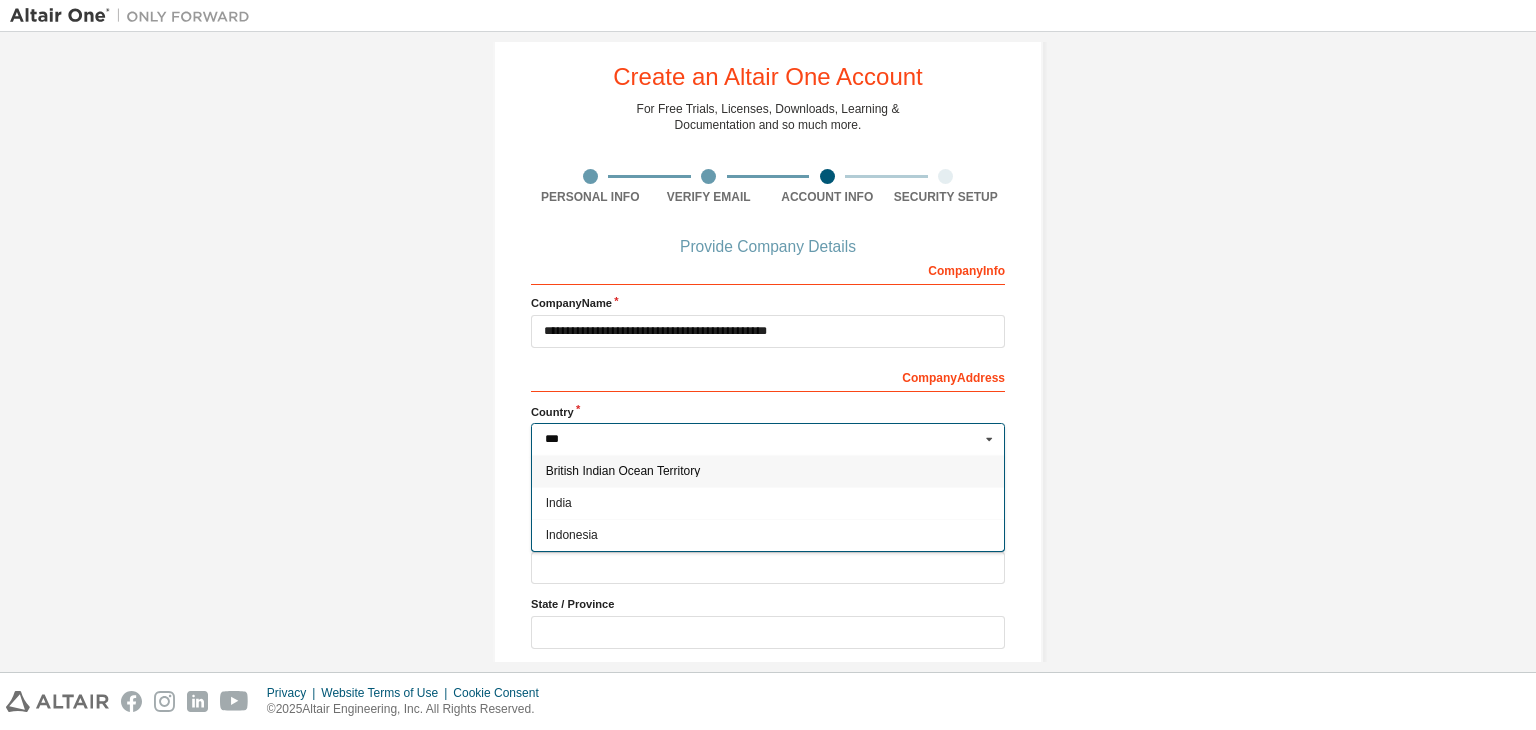 scroll, scrollTop: 0, scrollLeft: 0, axis: both 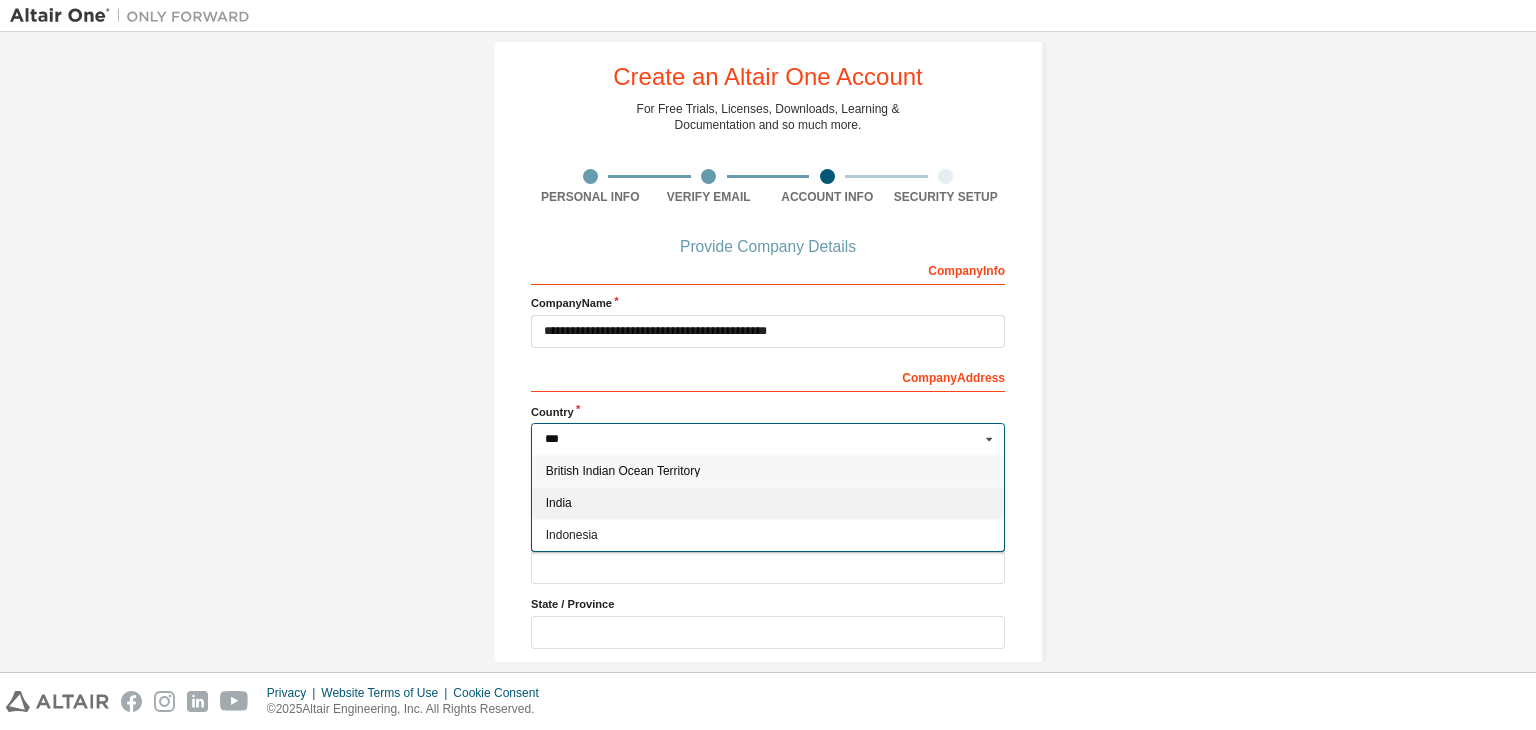type on "***" 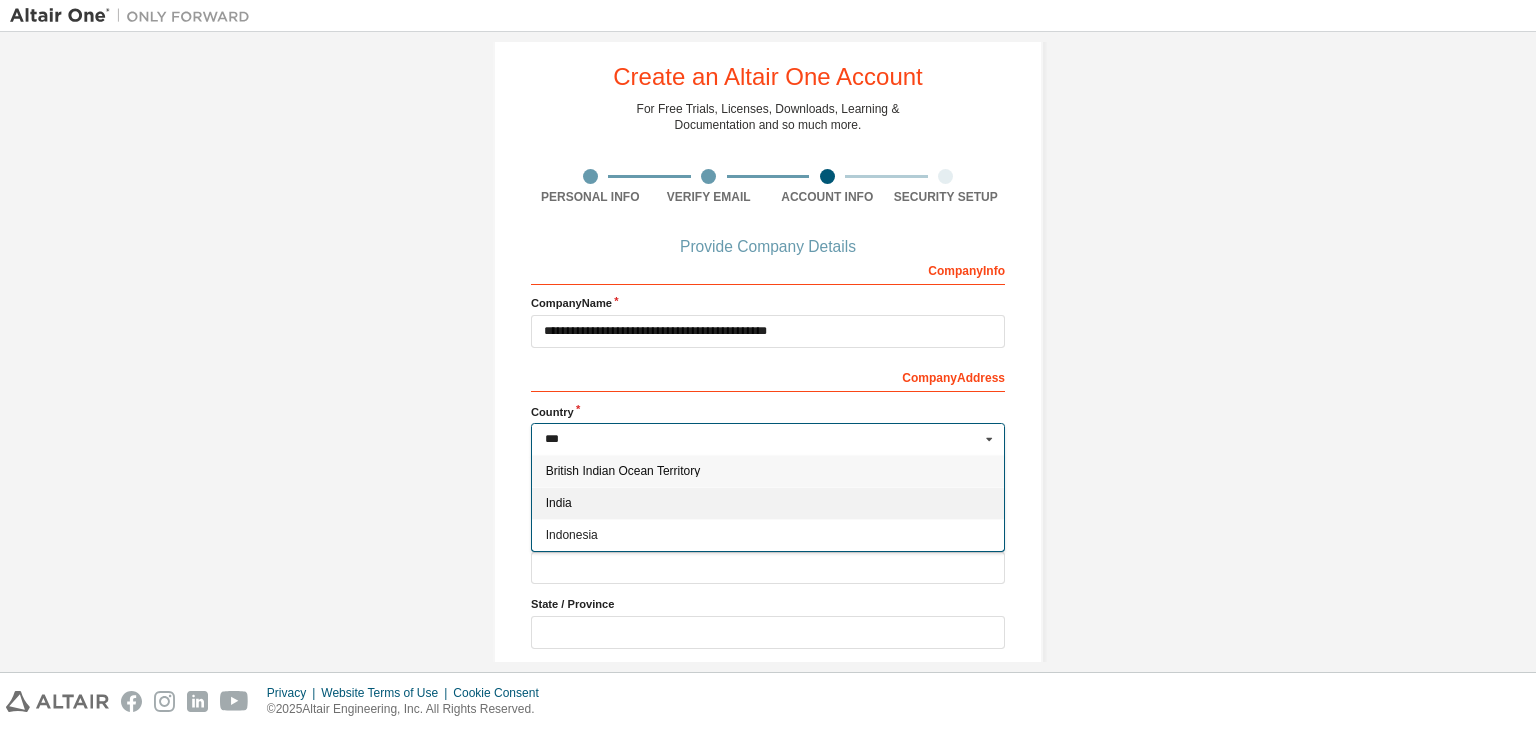 click on "India" at bounding box center [768, 503] 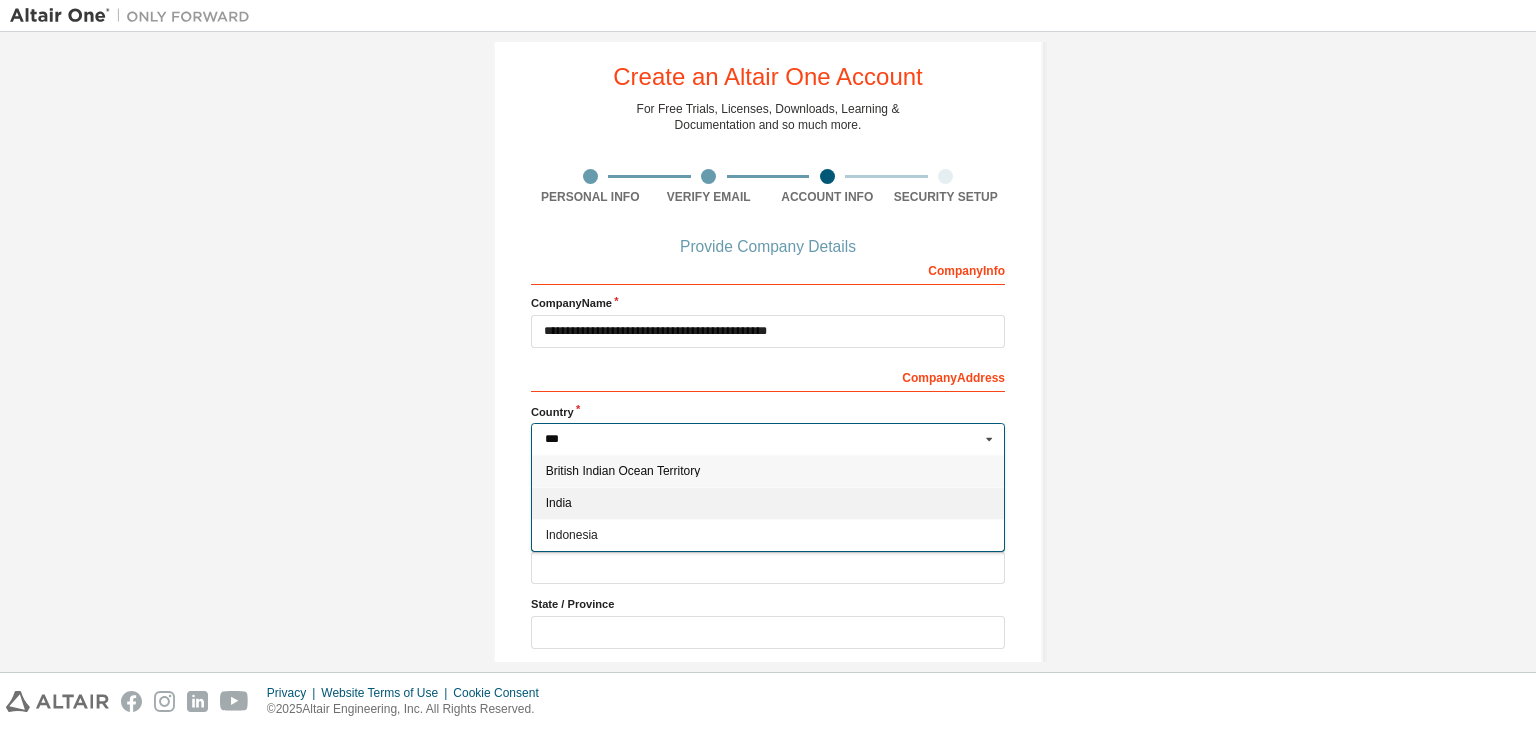 type on "***" 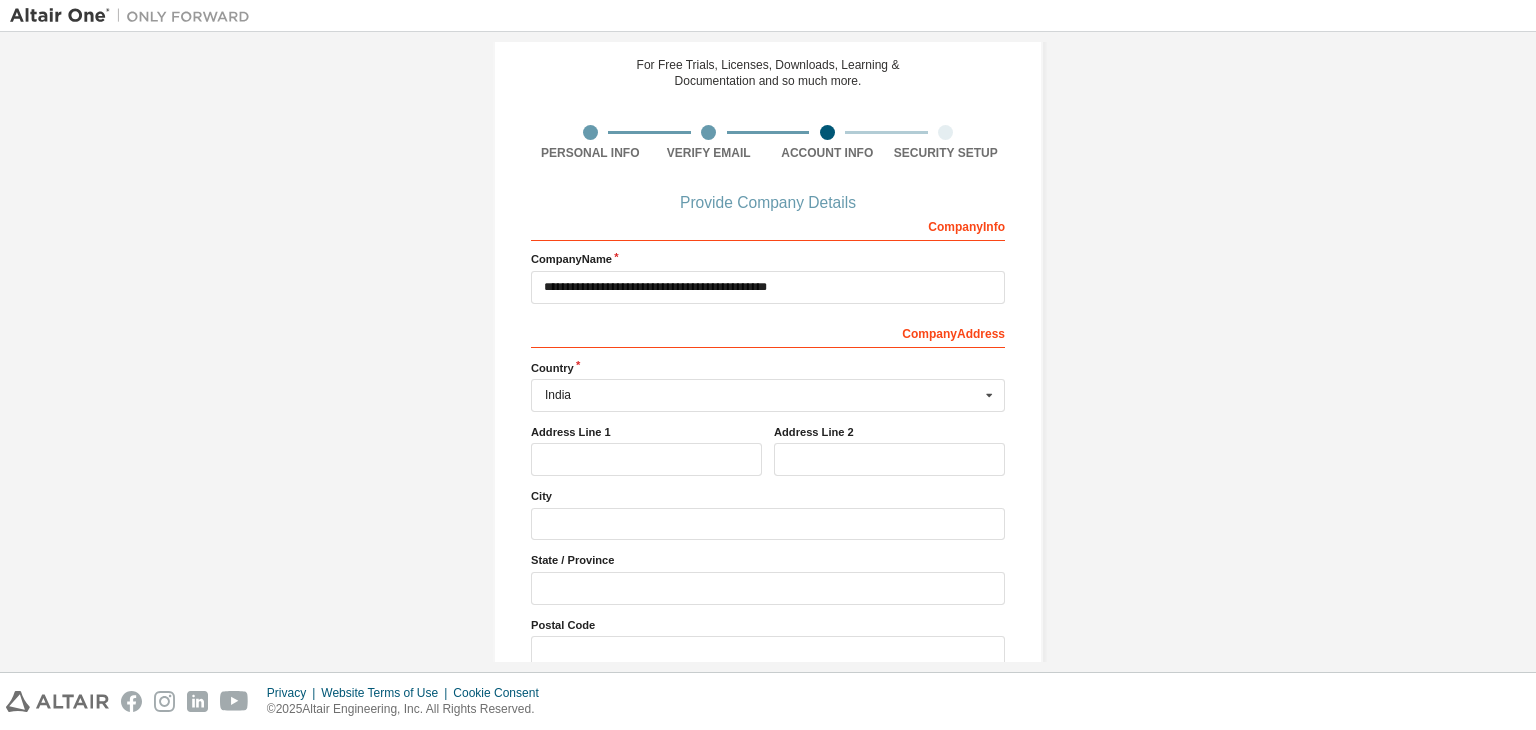 scroll, scrollTop: 92, scrollLeft: 0, axis: vertical 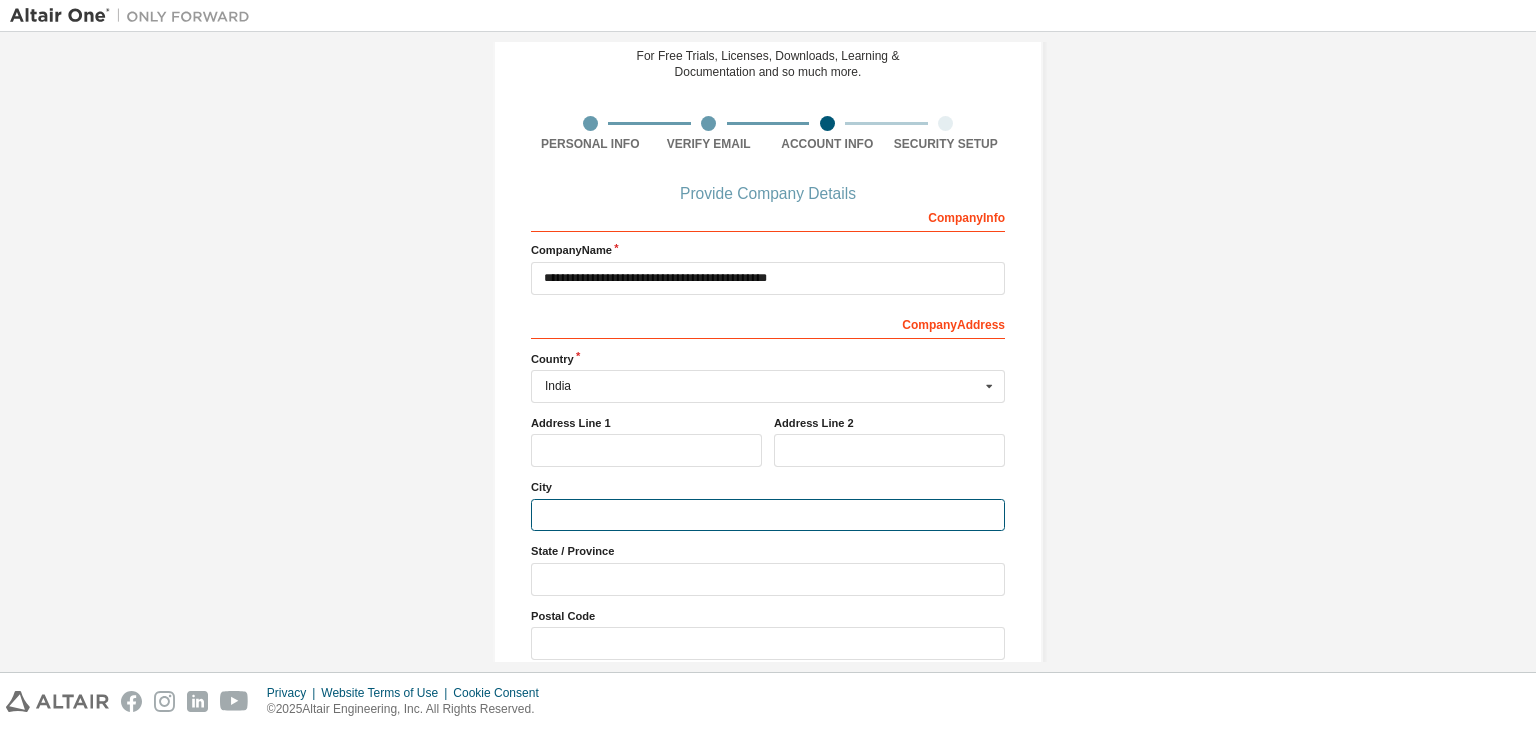 click at bounding box center (768, 515) 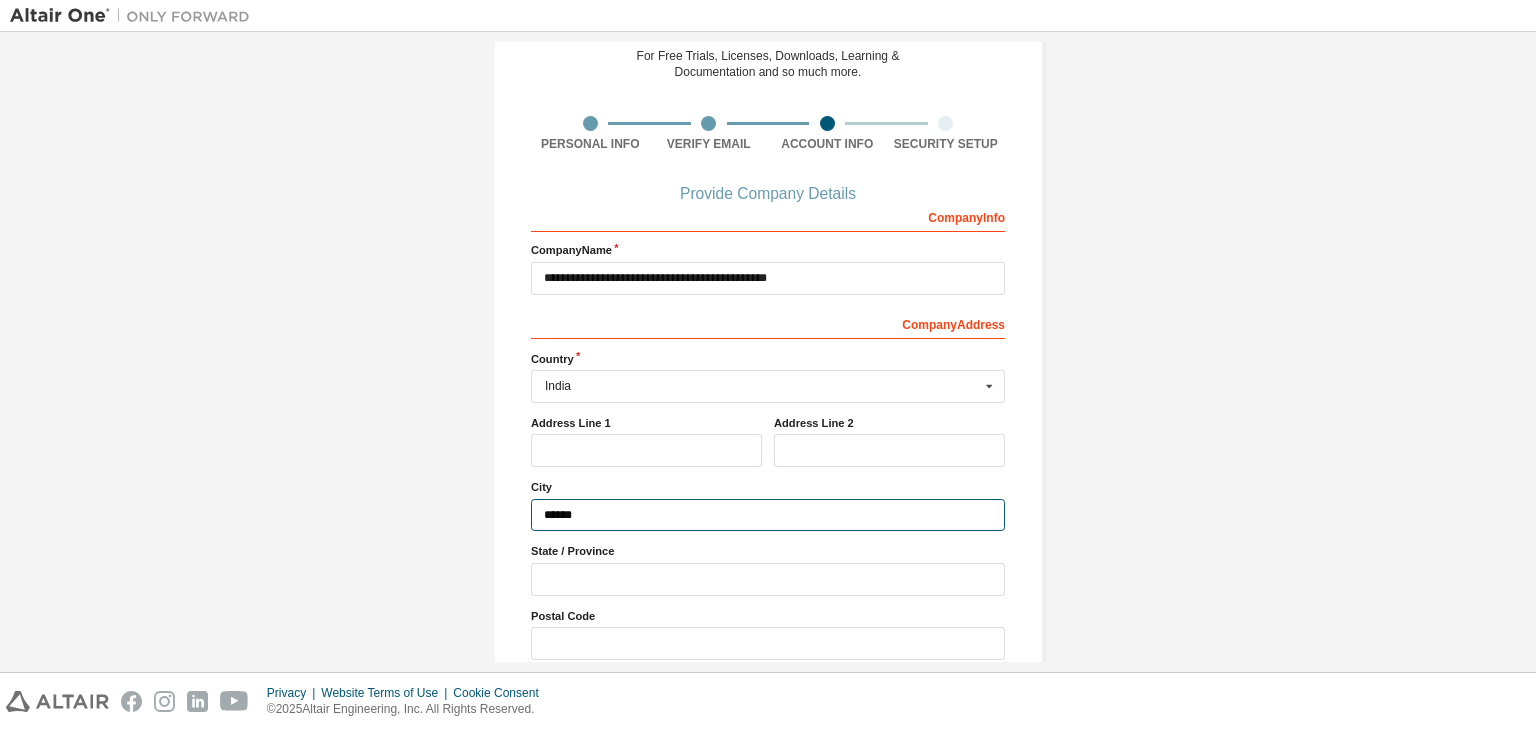 scroll, scrollTop: 180, scrollLeft: 0, axis: vertical 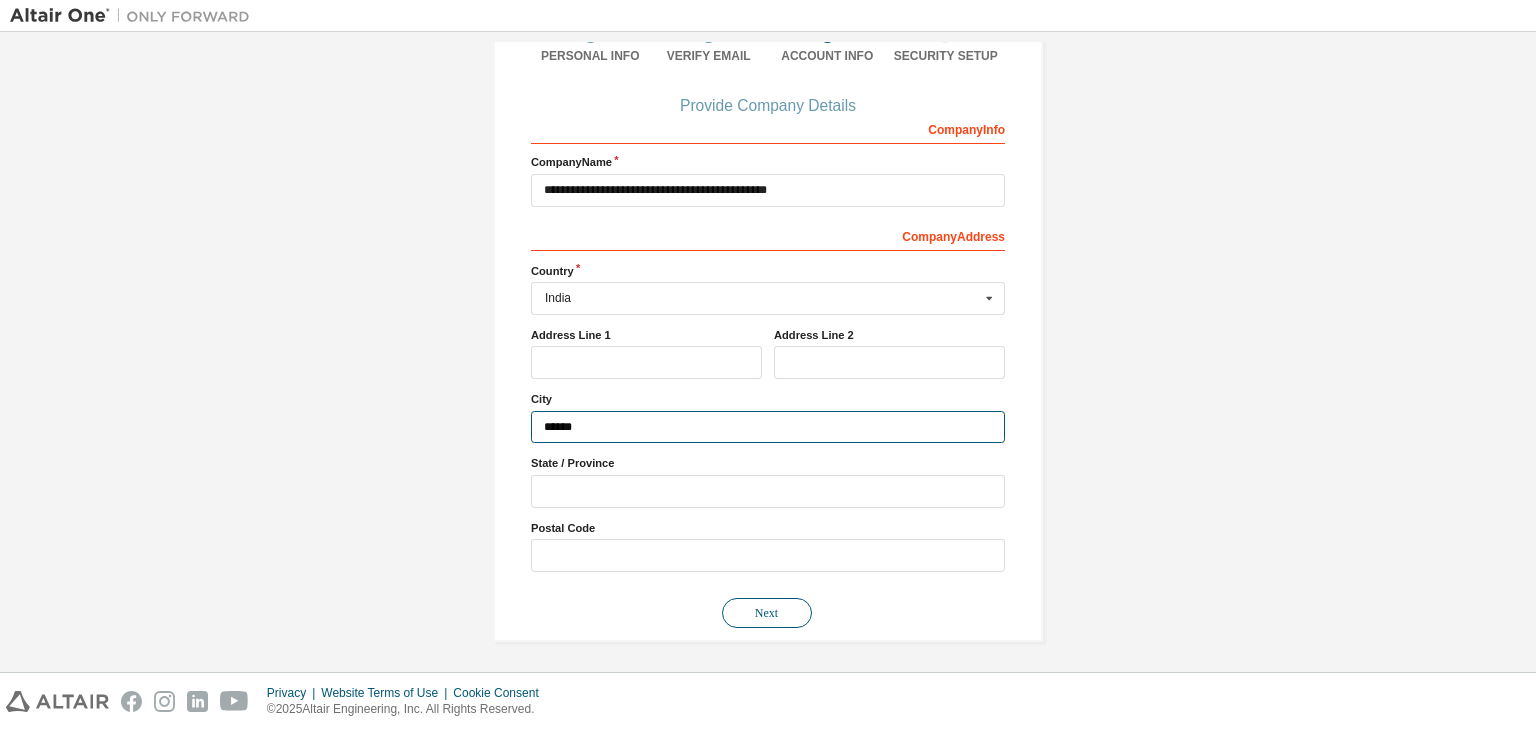type on "******" 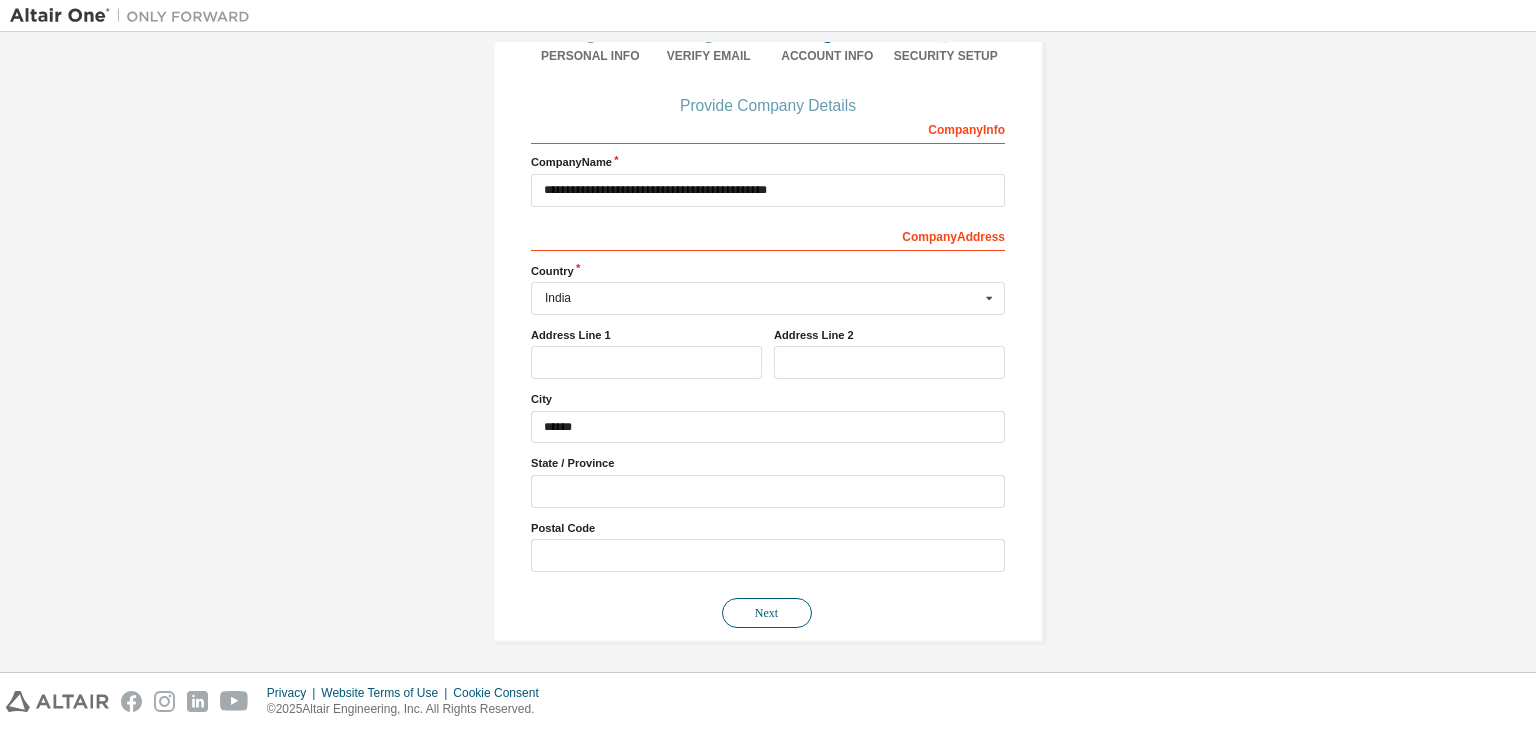 click on "Next" at bounding box center [767, 613] 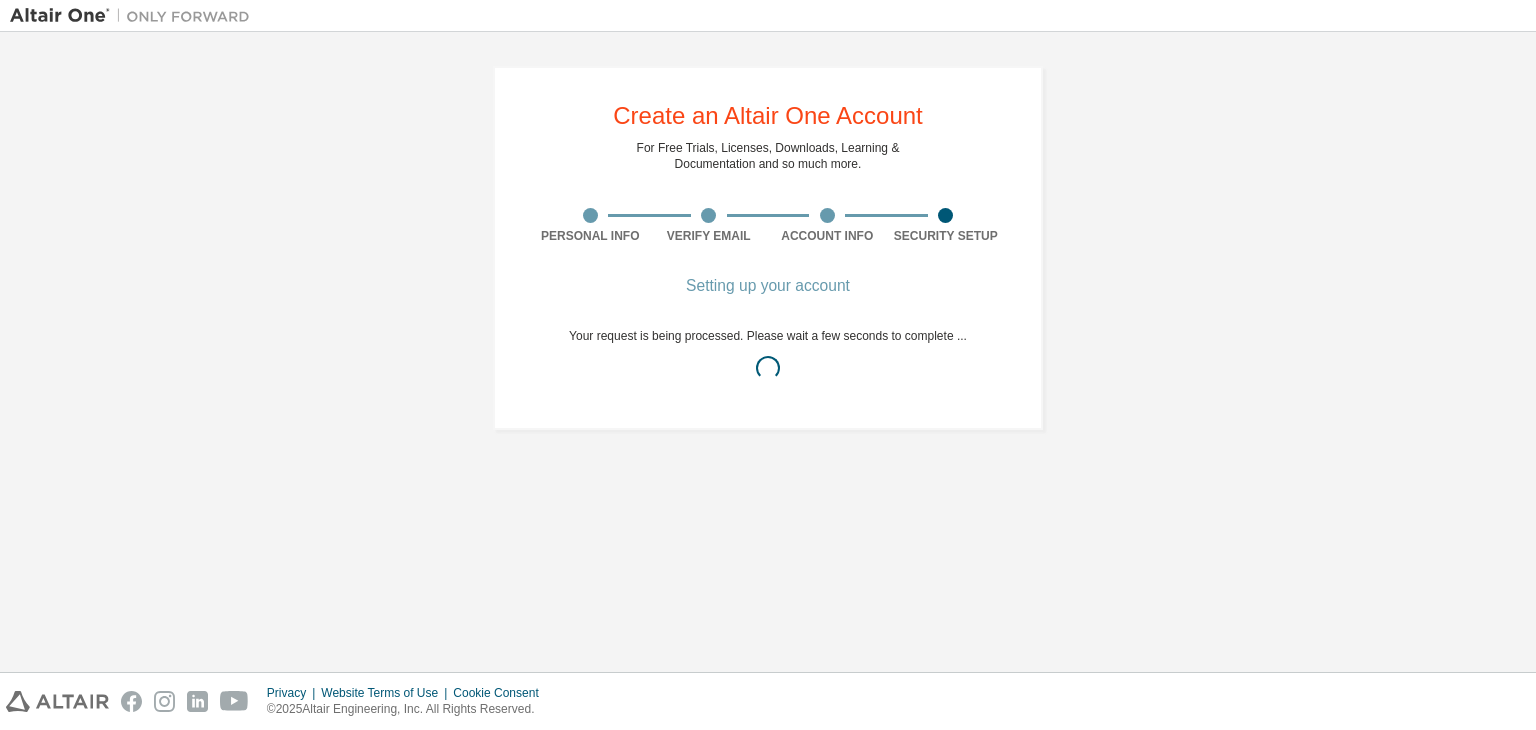 scroll, scrollTop: 0, scrollLeft: 0, axis: both 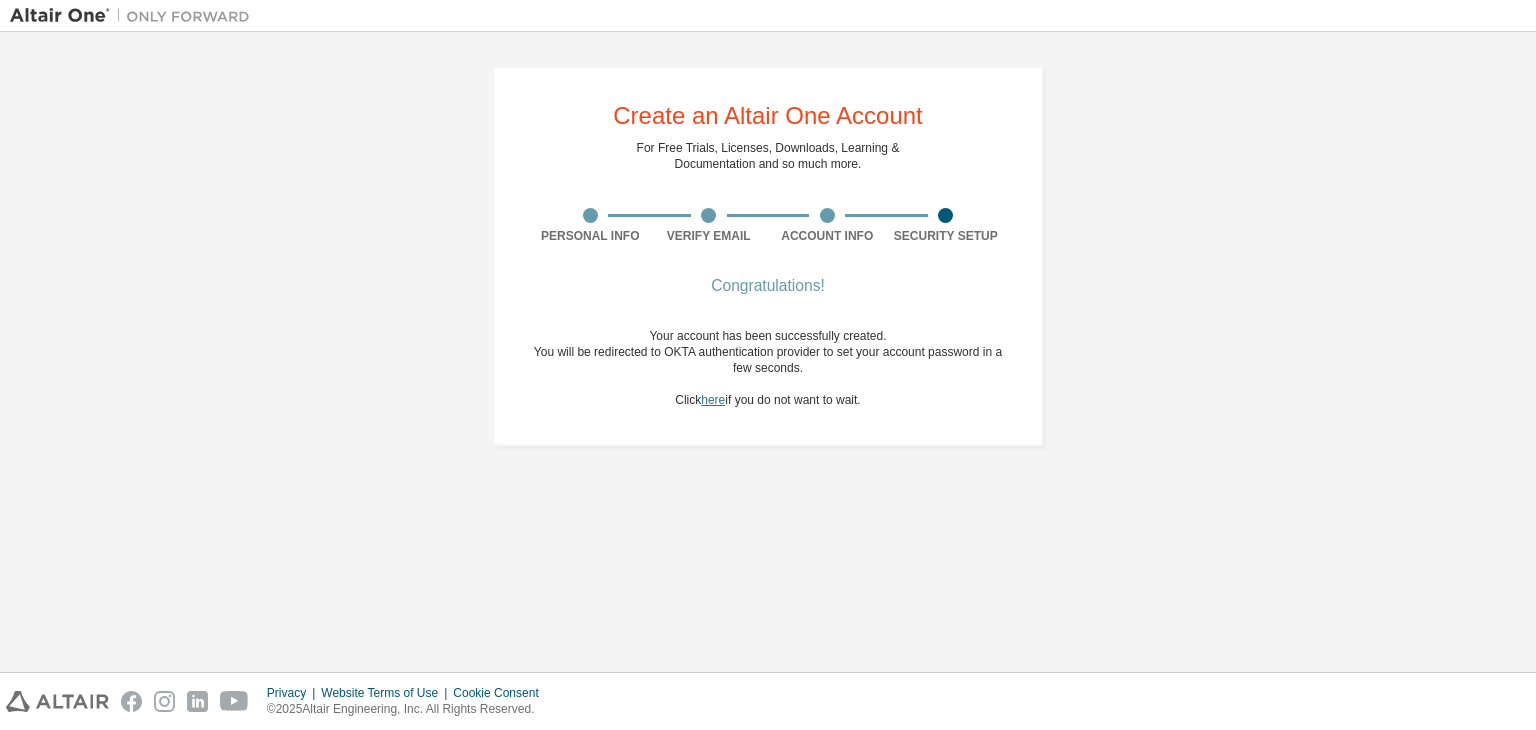 click on "here" at bounding box center [713, 400] 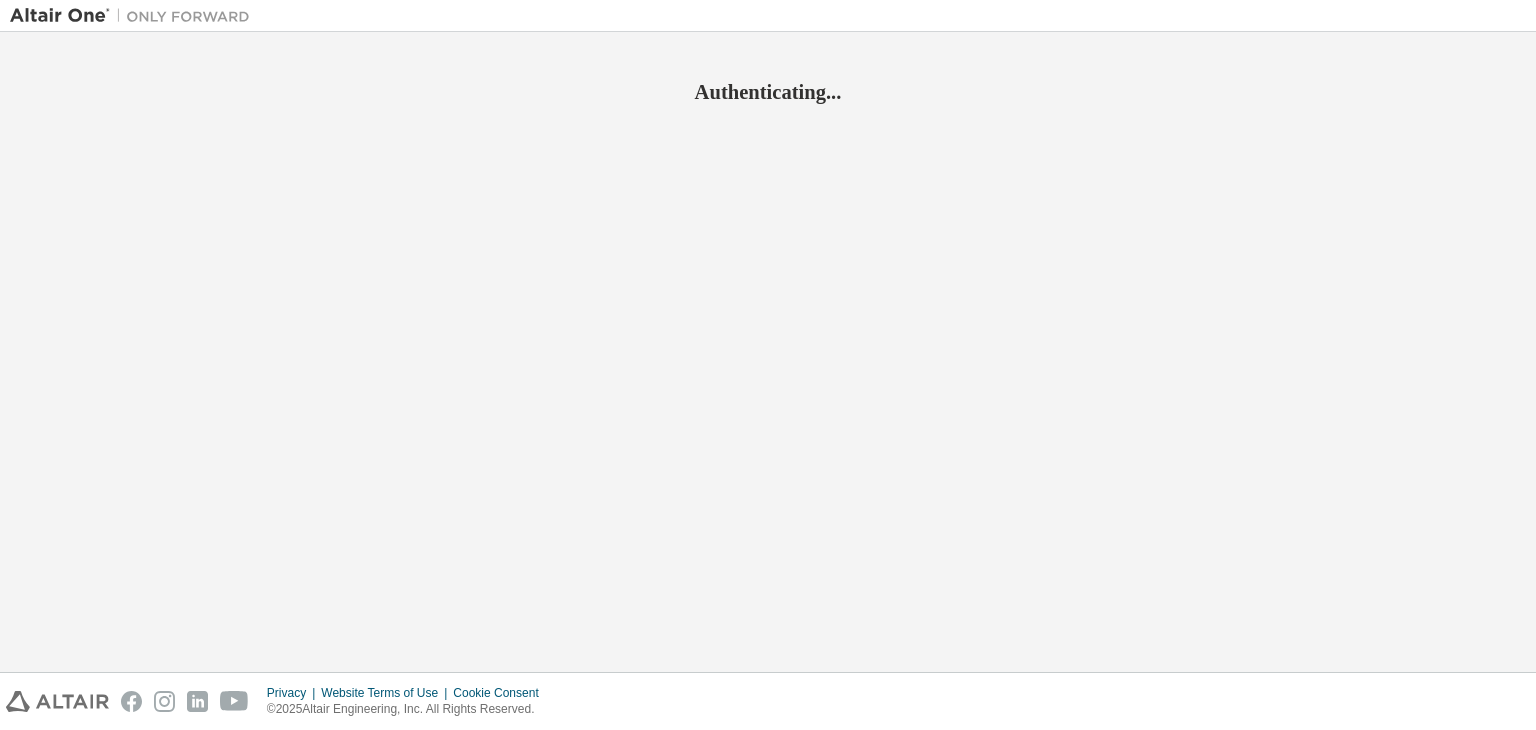 scroll, scrollTop: 0, scrollLeft: 0, axis: both 